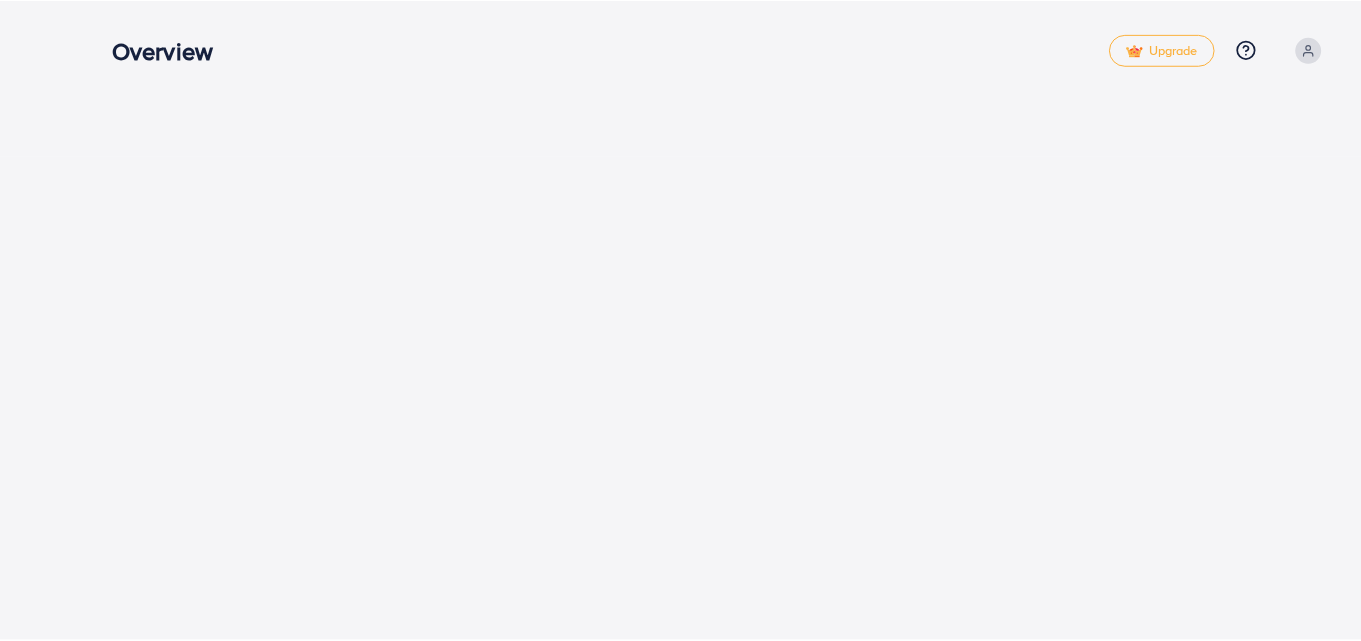 scroll, scrollTop: 0, scrollLeft: 0, axis: both 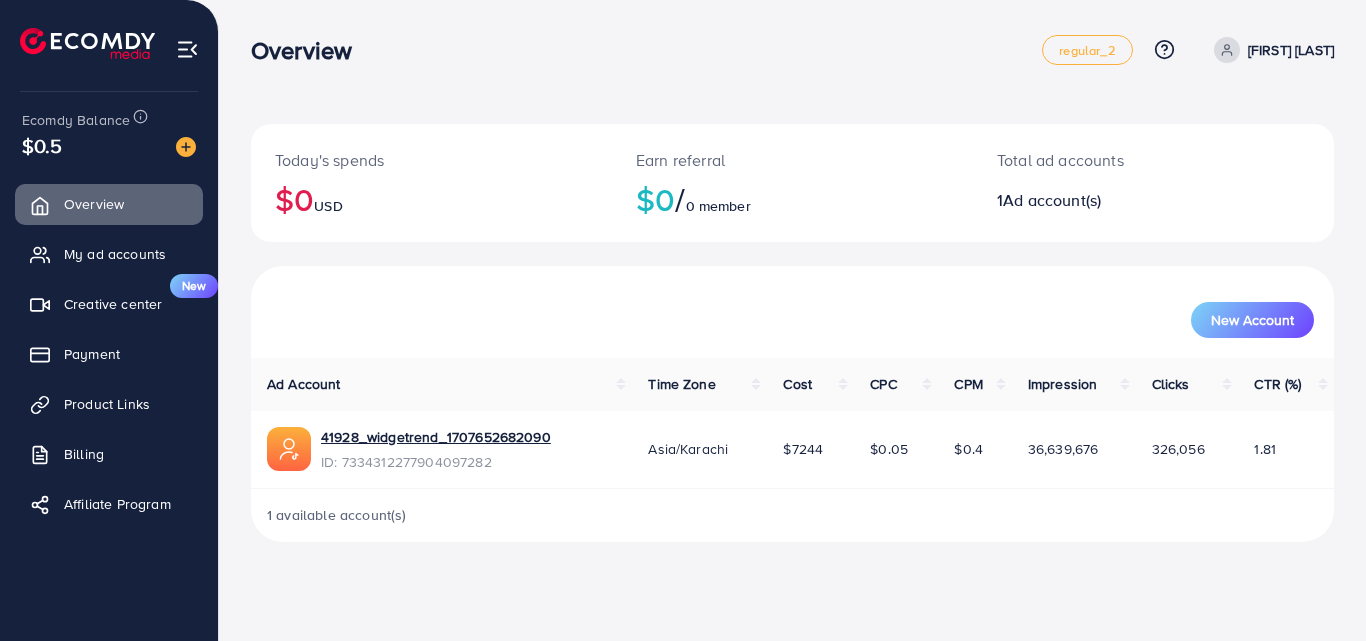 click on "My ad accounts" at bounding box center (115, 254) 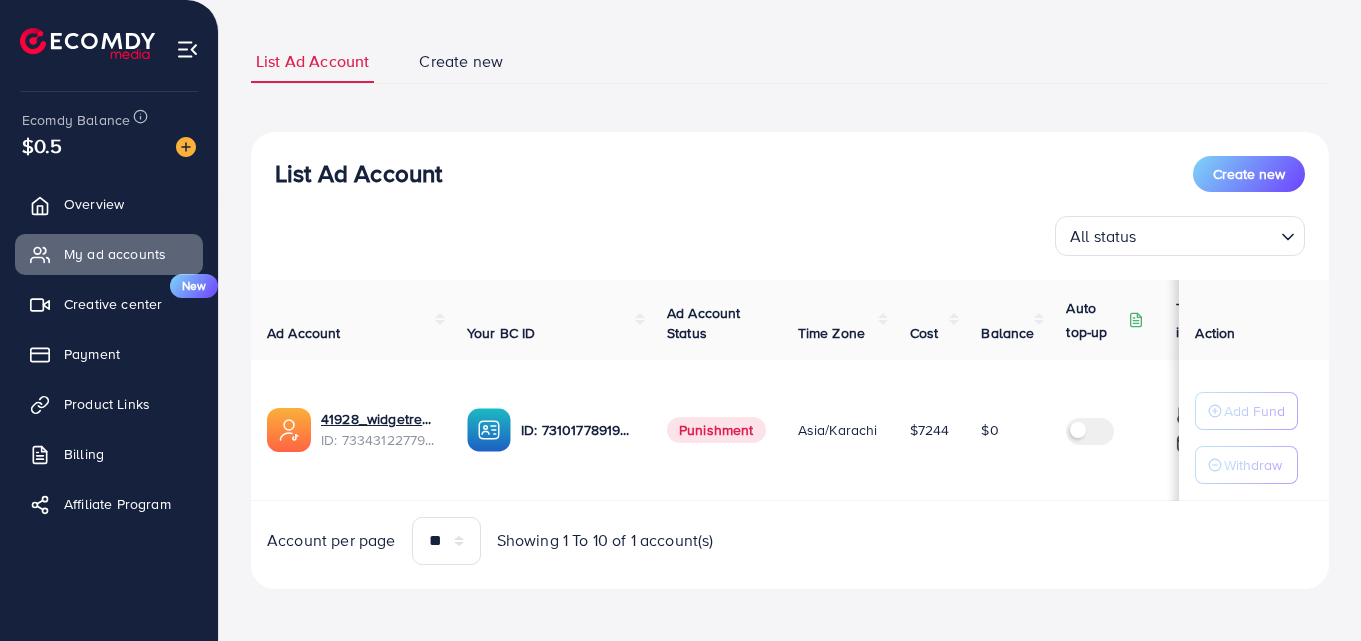 scroll, scrollTop: 117, scrollLeft: 0, axis: vertical 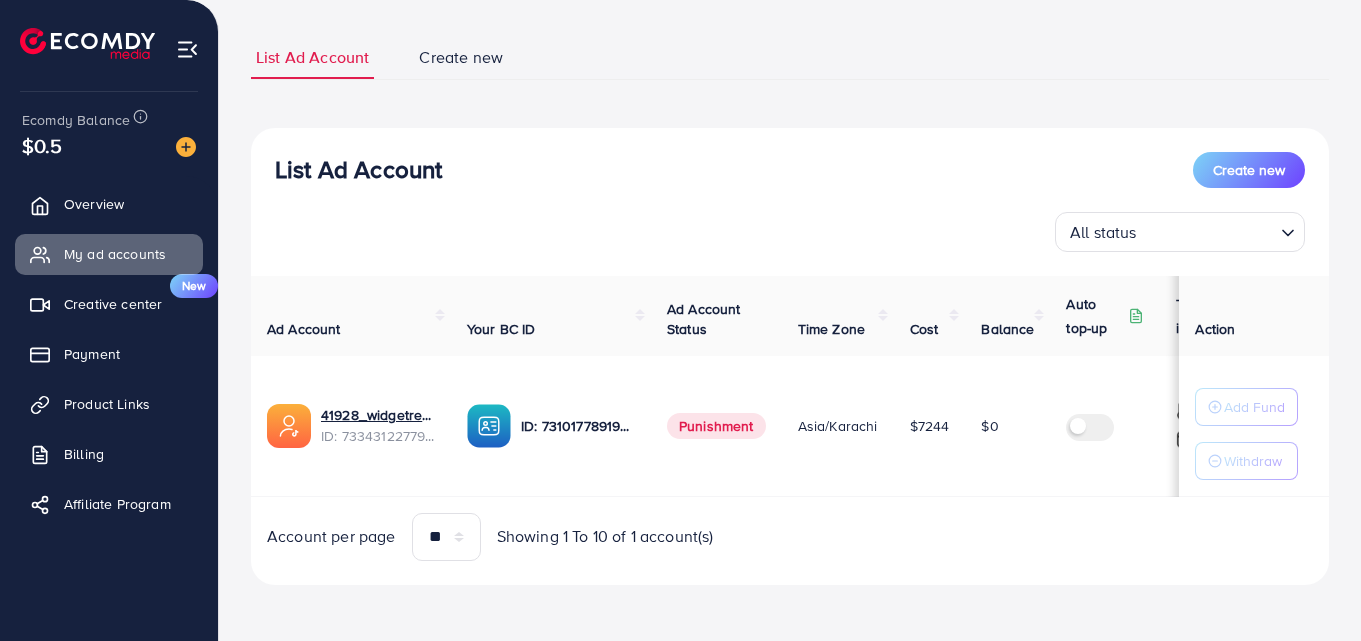 click on "Create new" at bounding box center [461, 57] 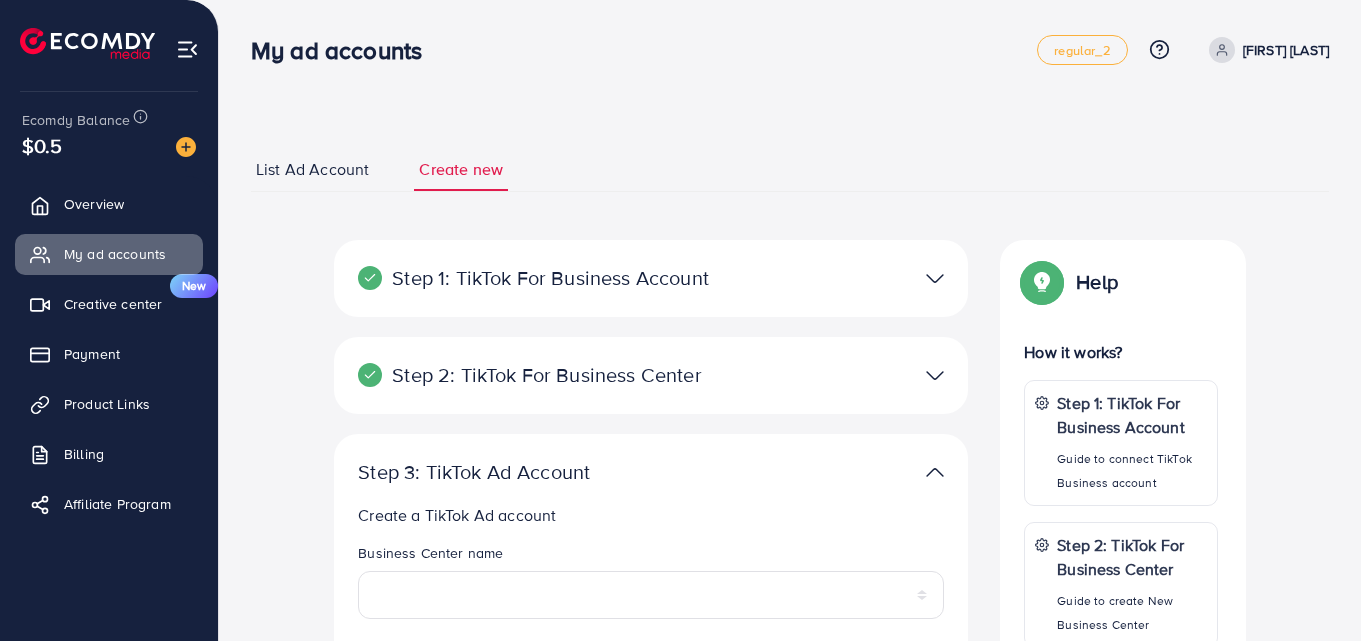 scroll, scrollTop: 100, scrollLeft: 0, axis: vertical 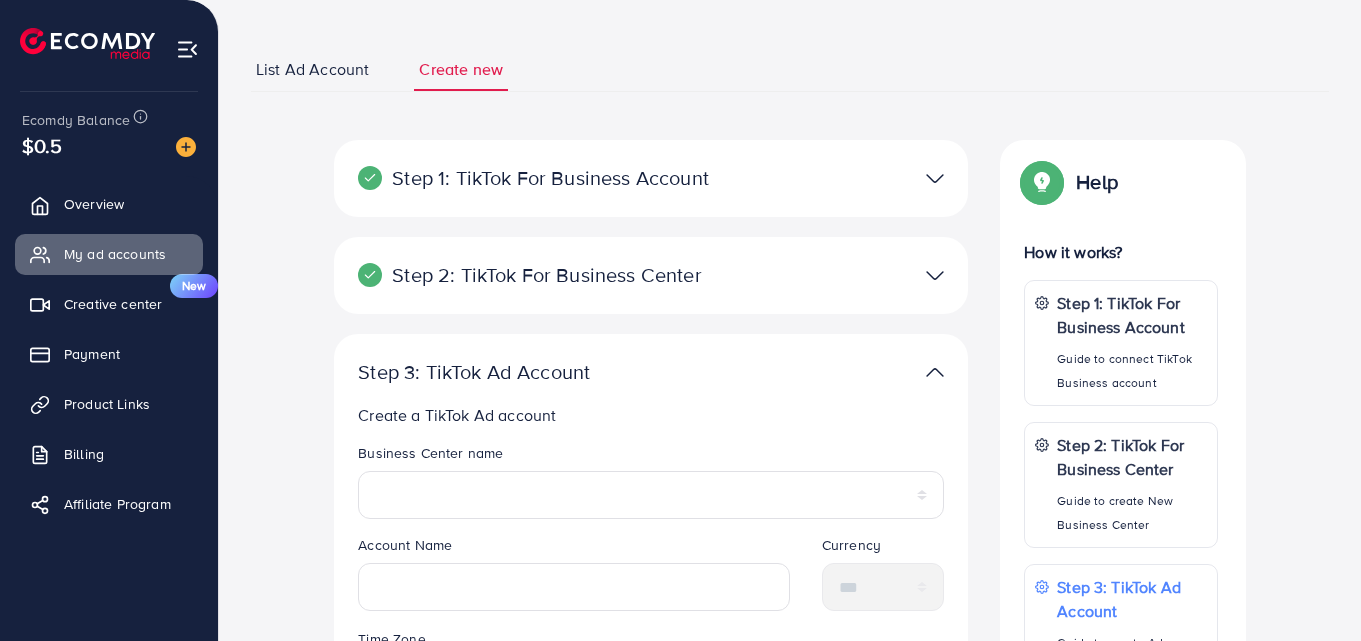 click at bounding box center (935, 275) 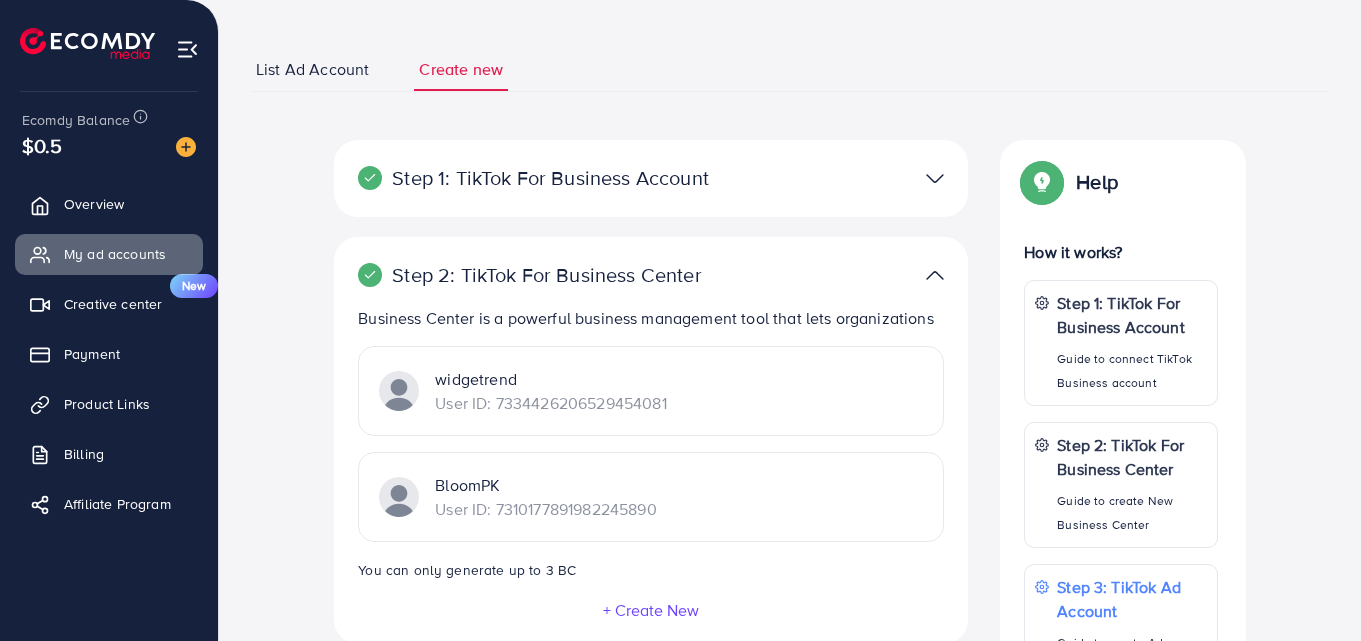 click at bounding box center (935, 275) 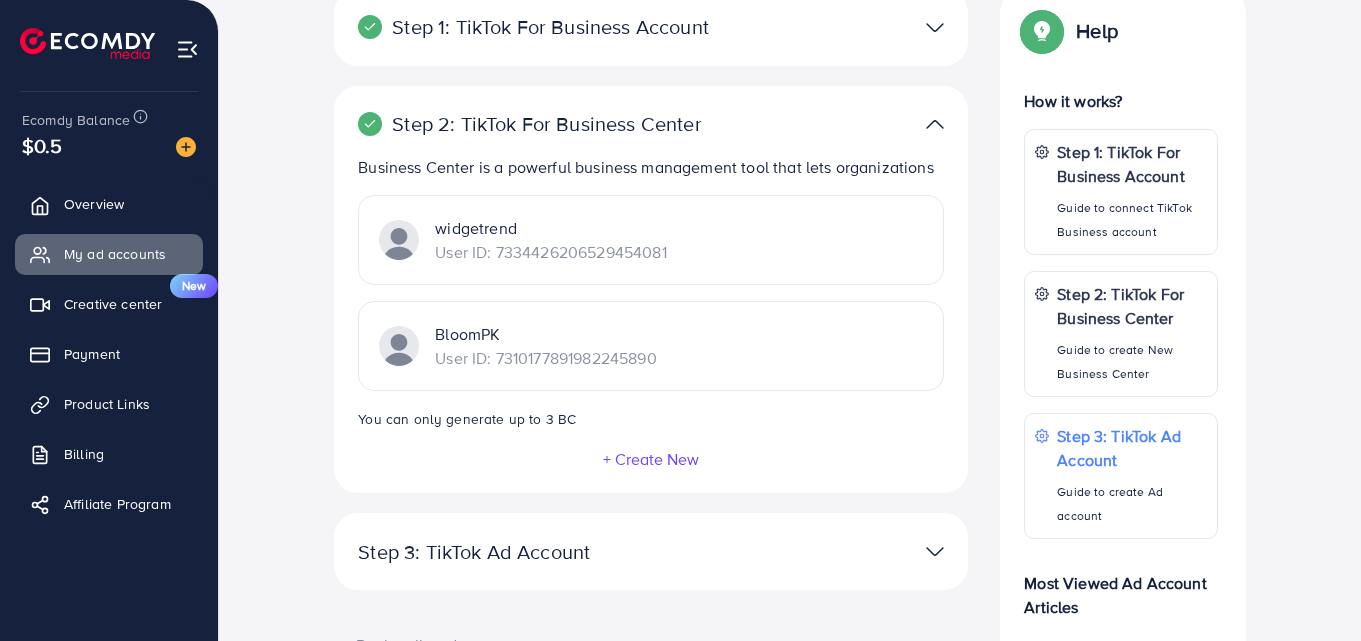scroll, scrollTop: 300, scrollLeft: 0, axis: vertical 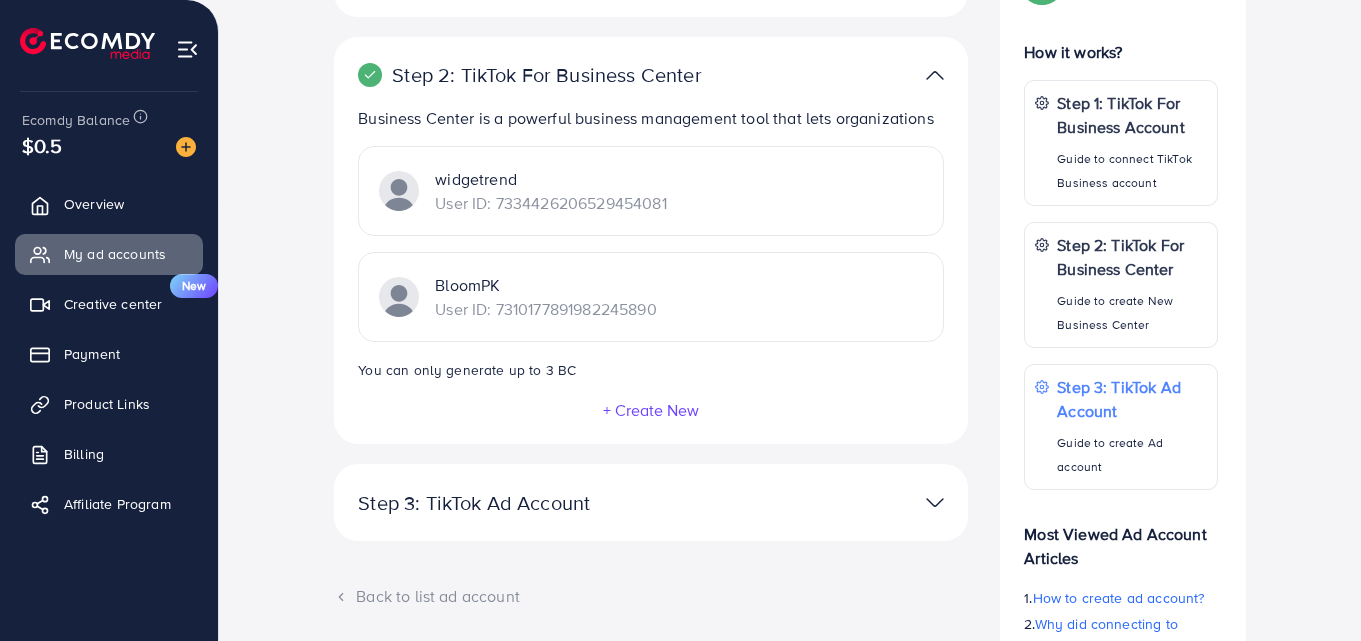 click on "Step 3: TikTok Ad Account" at bounding box center (548, 503) 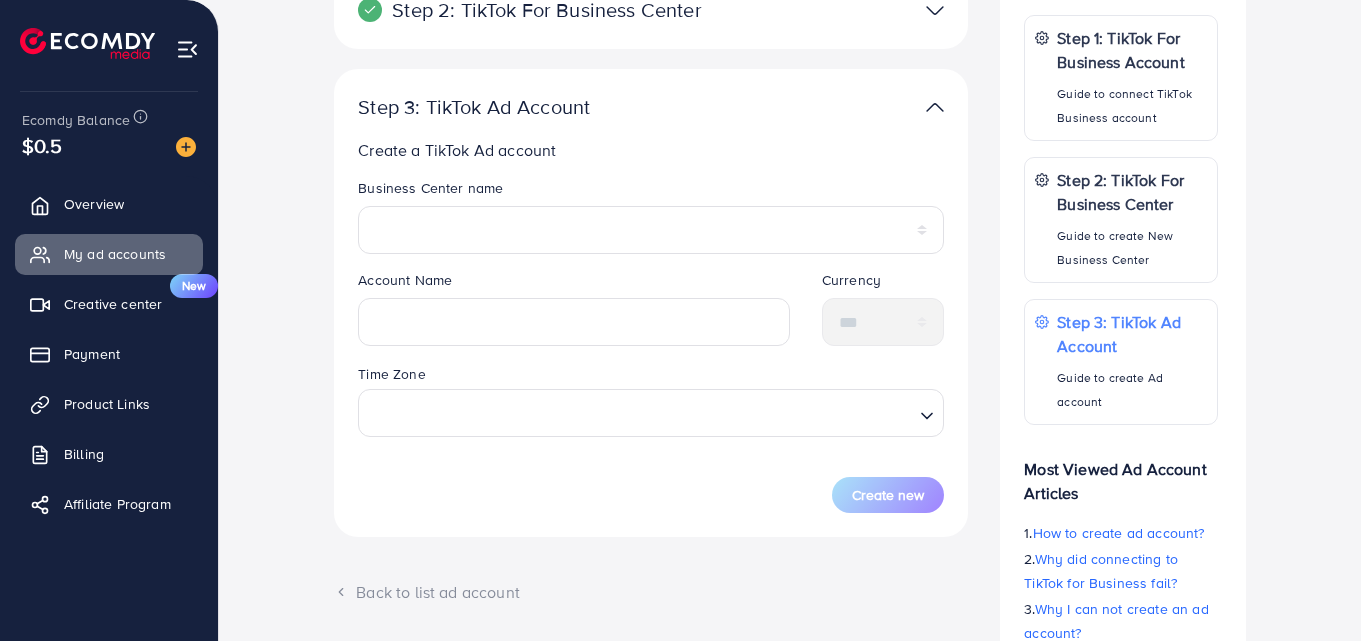 scroll, scrollTop: 400, scrollLeft: 0, axis: vertical 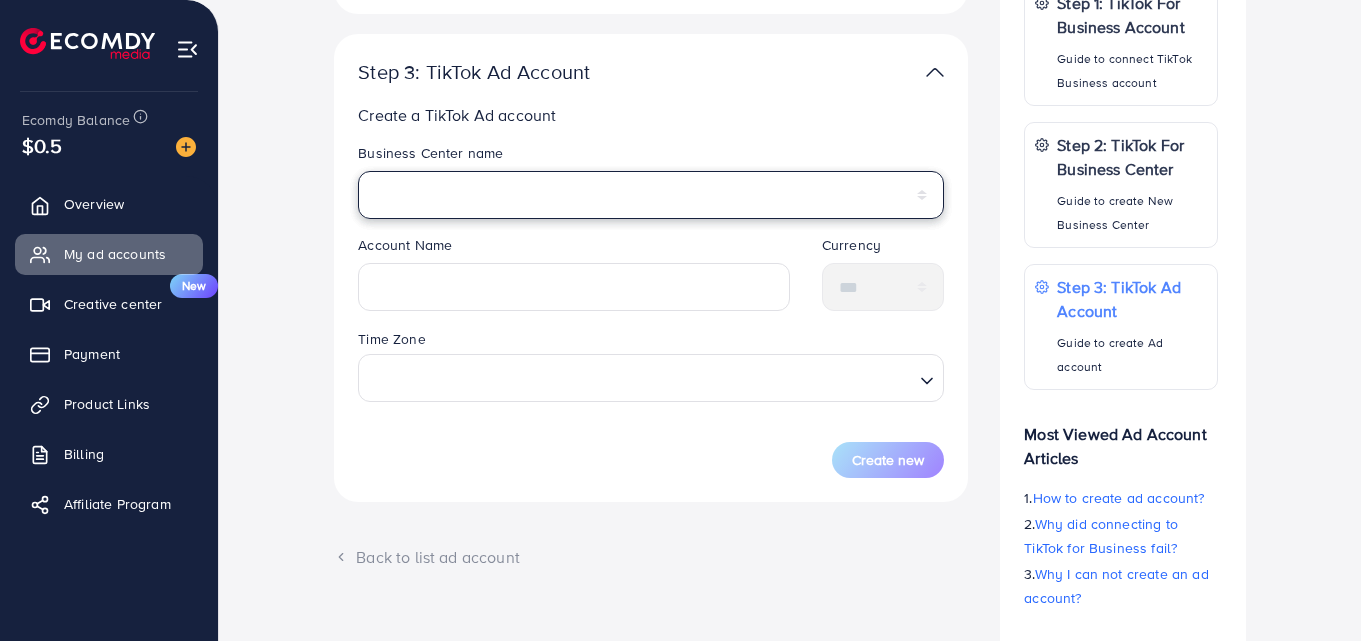 click on "**********" at bounding box center [651, 195] 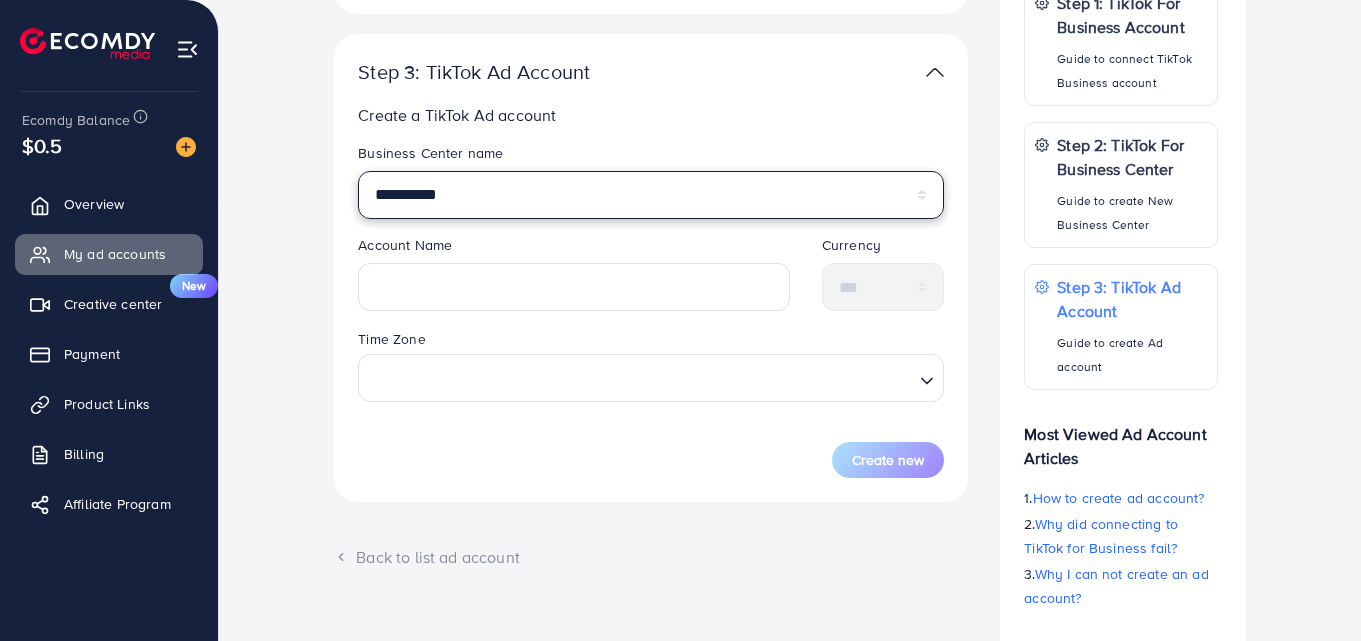 click on "**********" at bounding box center (651, 195) 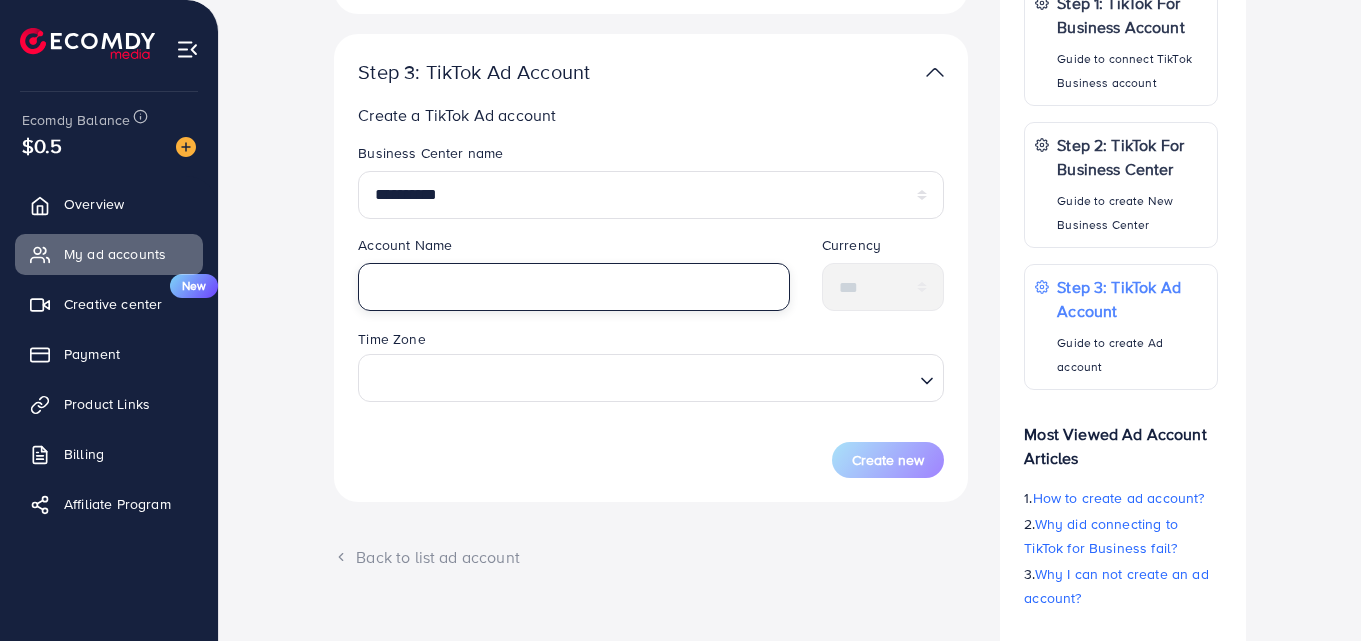 click at bounding box center [574, 287] 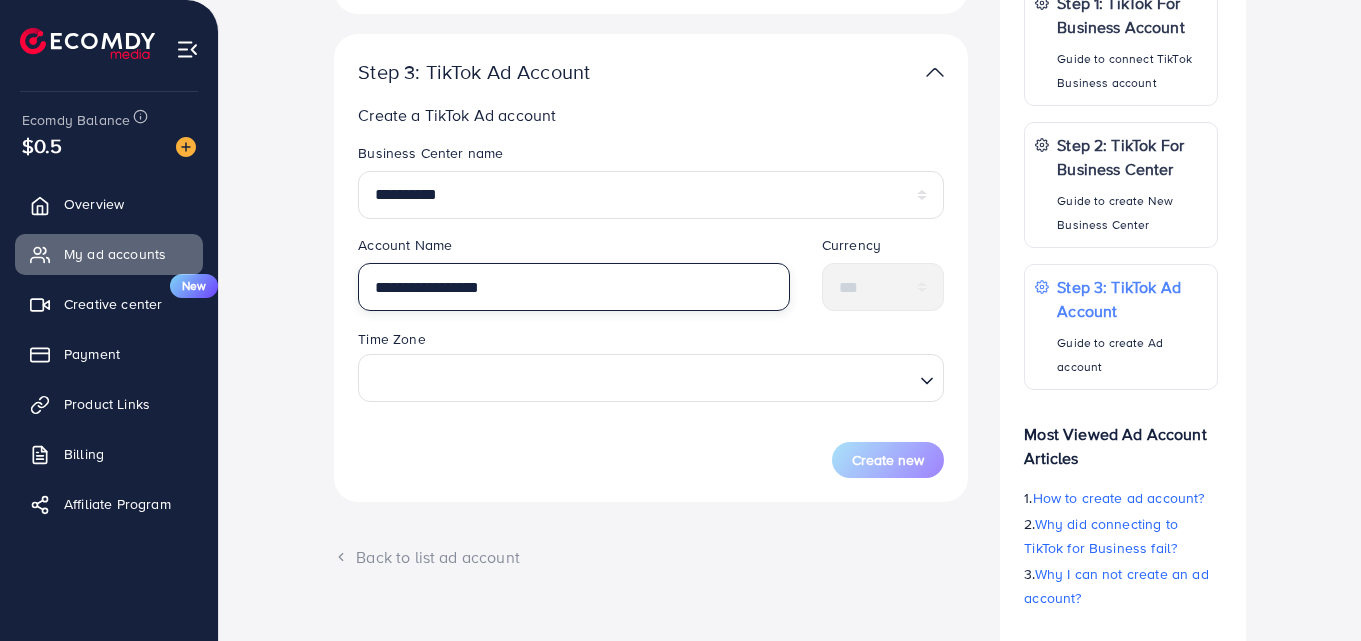 type on "**********" 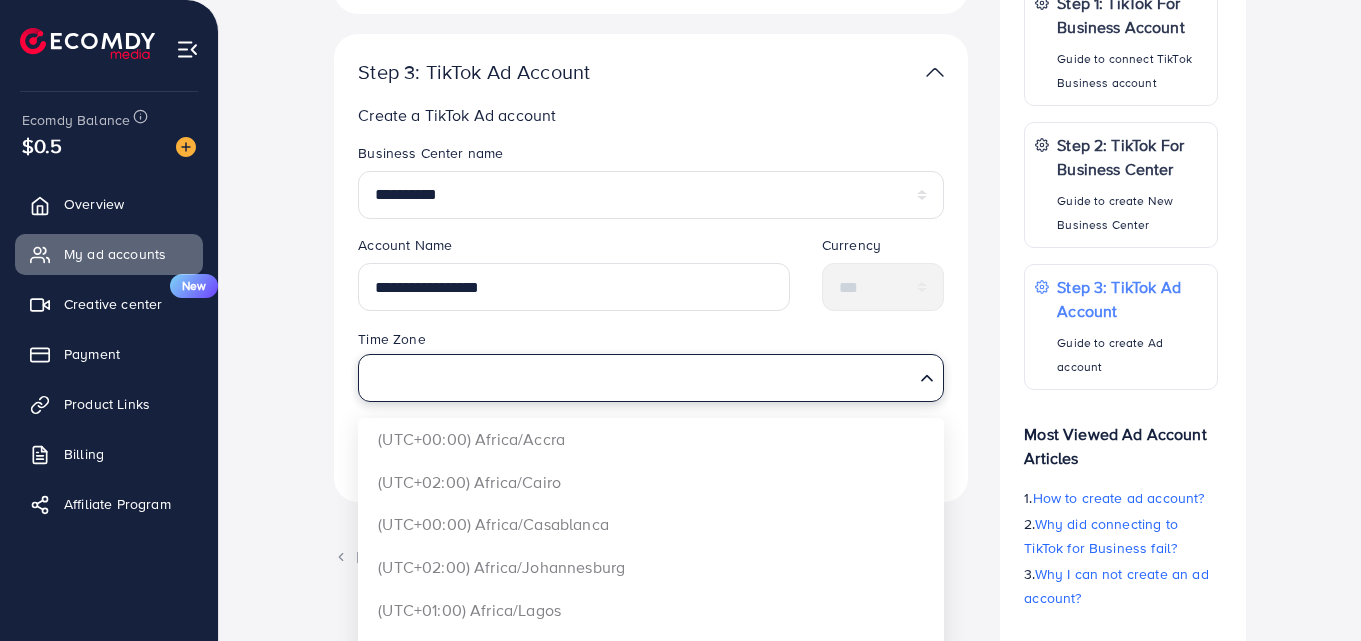 click at bounding box center (639, 377) 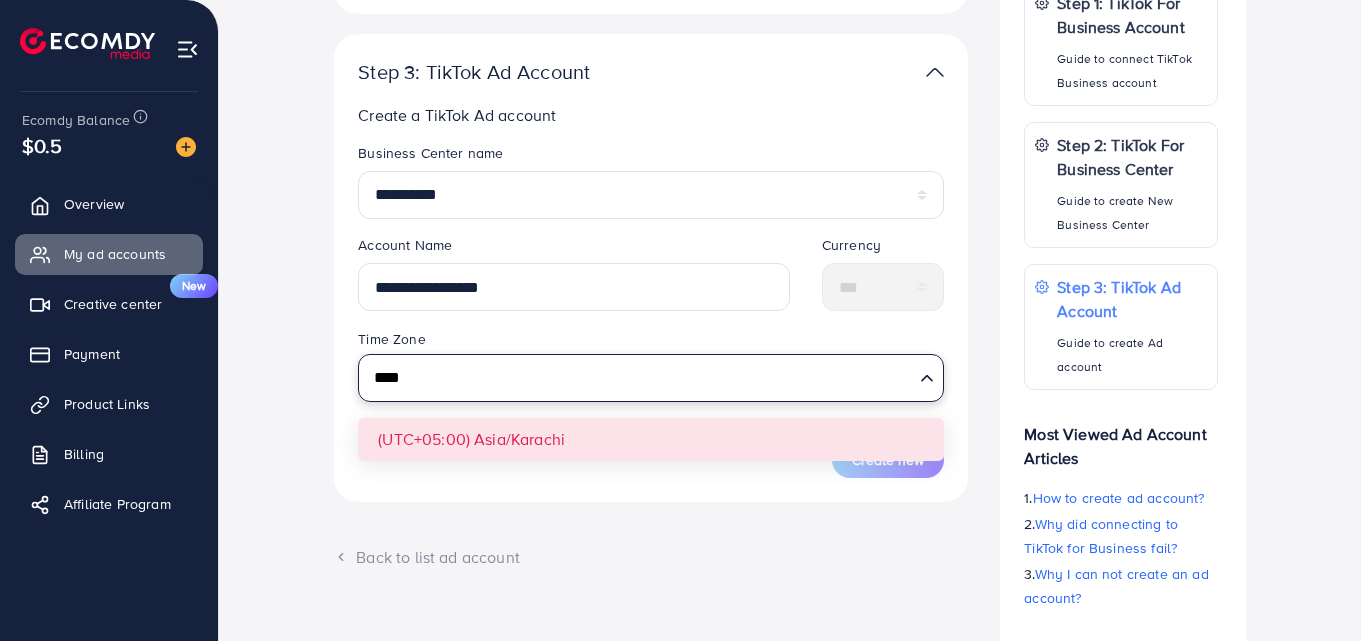 type on "****" 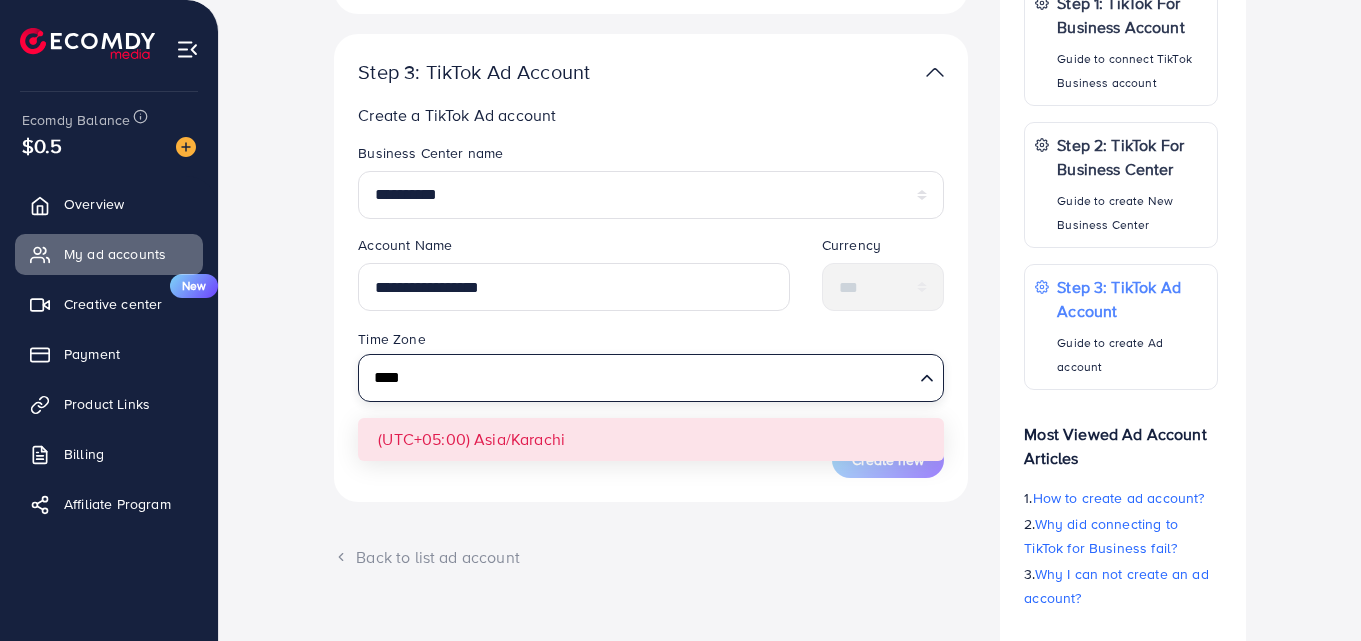 type 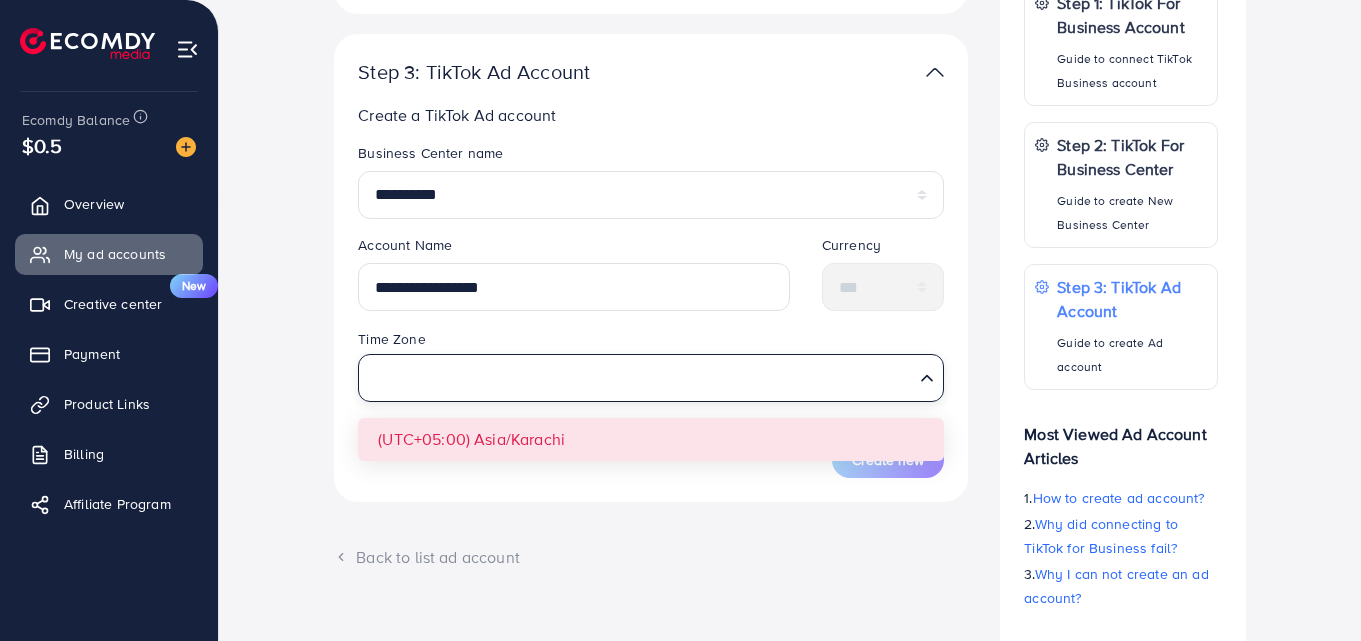 click on "**********" at bounding box center [651, 310] 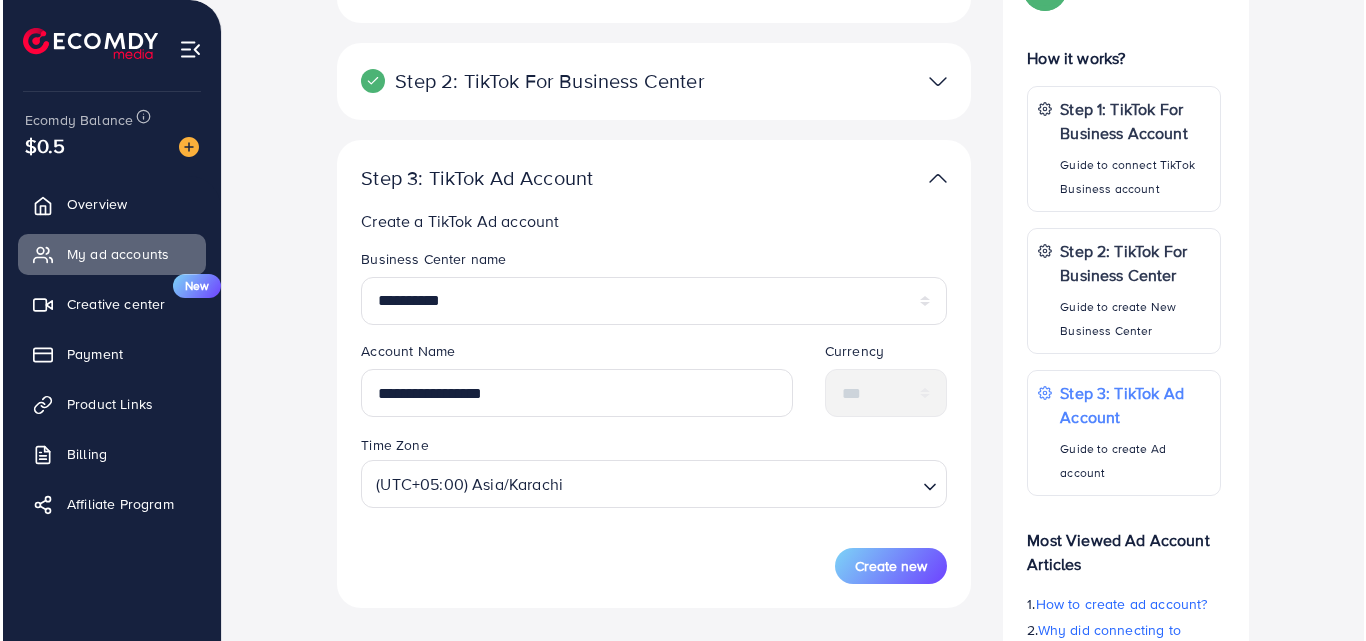 scroll, scrollTop: 200, scrollLeft: 0, axis: vertical 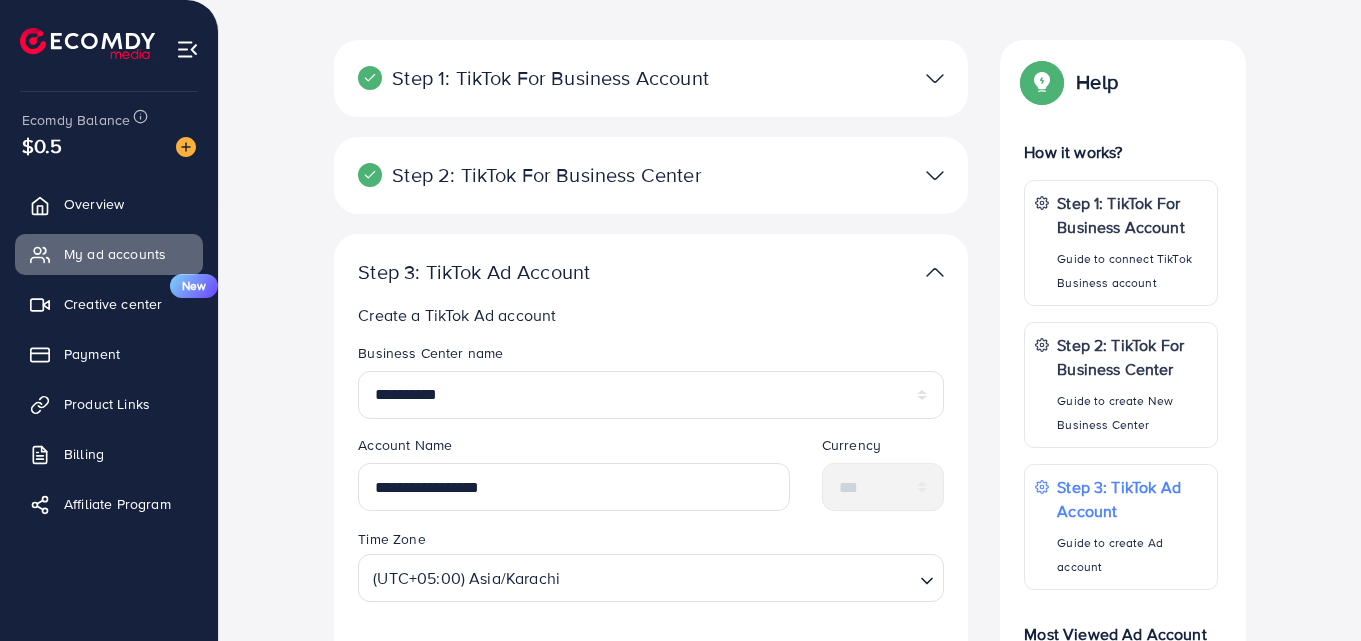 click on "Step 2: TikTok For Business Center   Business Center is a powerful business management tool that lets organizations   widgetrend   User ID: [USER_ID]   BloomPK   User ID: [USER_ID]  You can only generate up to 3 BC  + Create New" at bounding box center (651, 175) 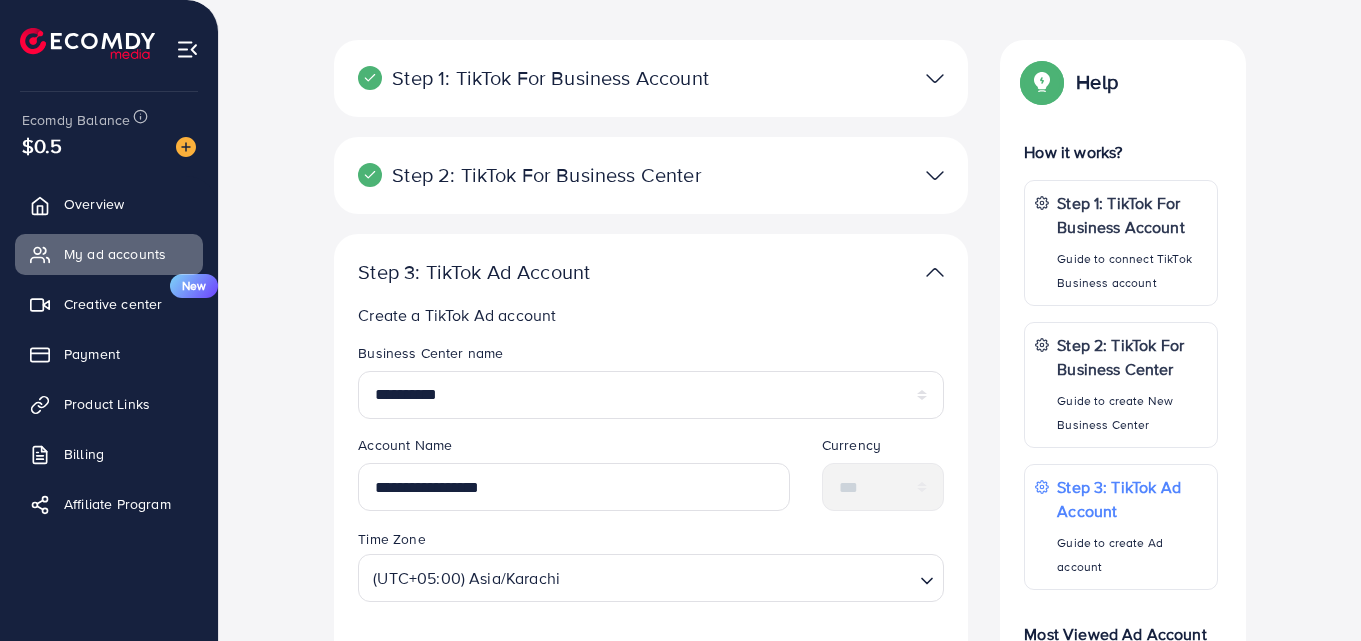 click at bounding box center (935, 175) 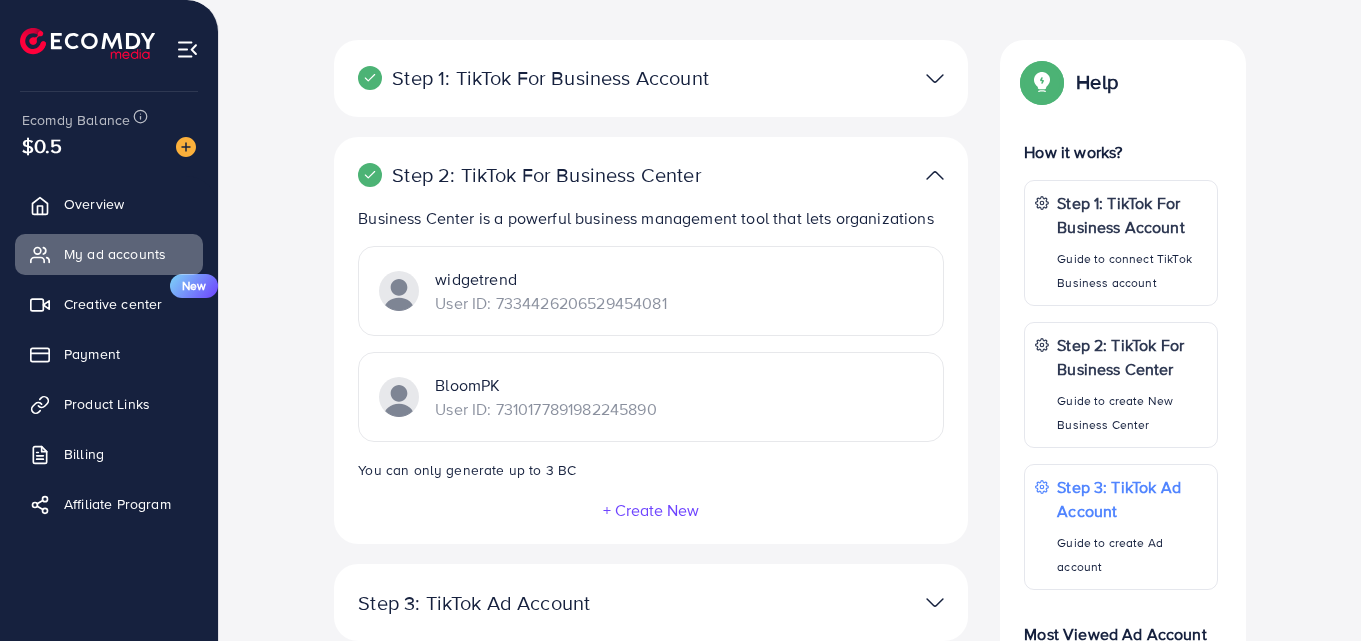 click on "+ Create New" at bounding box center [651, 510] 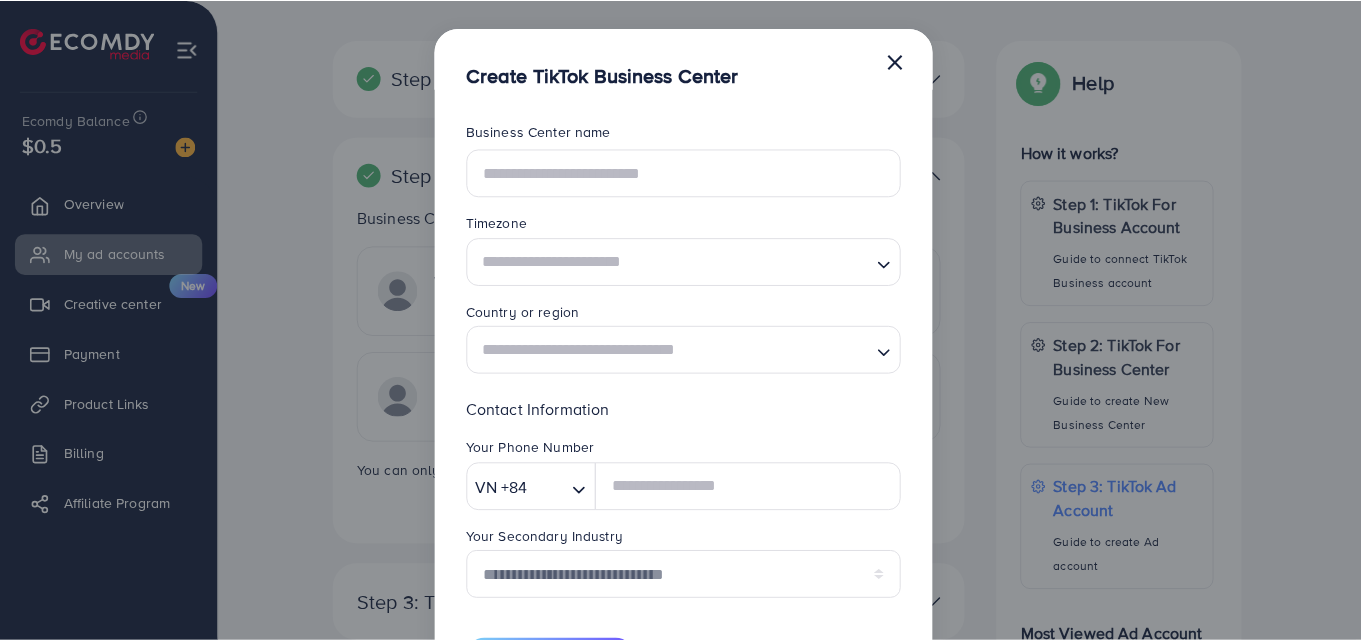 scroll, scrollTop: 0, scrollLeft: 0, axis: both 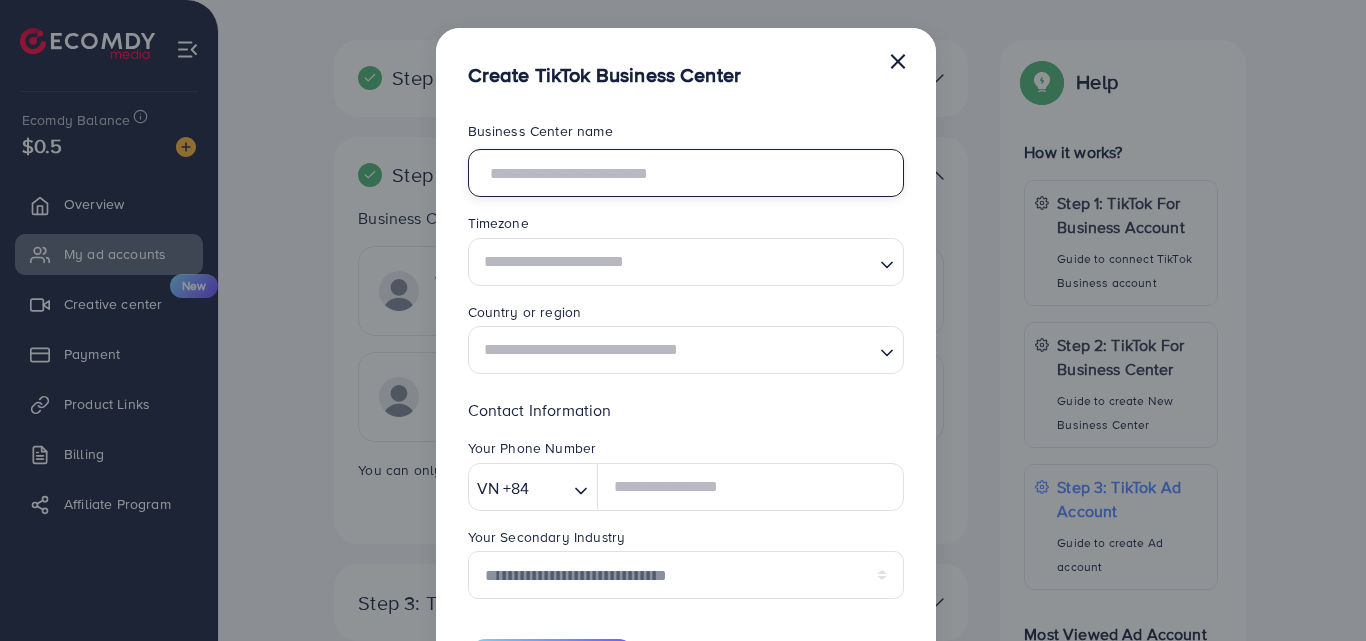 click at bounding box center (686, 173) 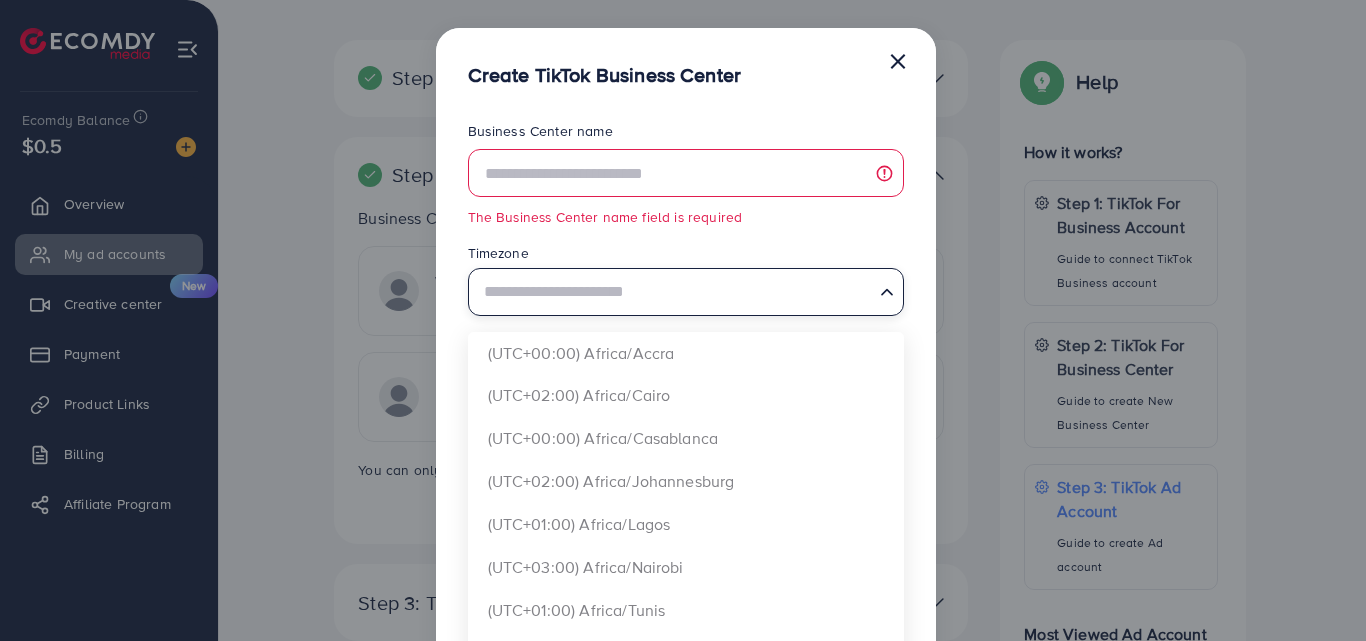 click on "Timezone           Loading...
(UTC+00:00) Africa/Accra
(UTC+02:00) Africa/Cairo
(UTC+00:00) Africa/Casablanca
(UTC+02:00) Africa/Johannesburg
(UTC+01:00) Africa/Lagos
(UTC+03:00) Africa/Nairobi
(UTC+01:00) Africa/Tunis
(UTC-09:00) America/Anchorage
(UTC-03:00) America/Argentina/Buenos_Aires
(UTC-03:00) America/Argentina/Salta
(UTC-03:00) America/Argentina/San_Luis
(UTC-04:00) America/Asuncion
(UTC-05:00) America/Atikokan
(UTC-03:00) America/Belem
(UTC-04:00) America/Blanc-Sablon
(UTC-05:00) America/Bogota
(UTC-04:00) America/Campo_Grande
(UTC-04:30) America/Caracas
(UTC-06:00) America/Chicago" at bounding box center (686, 279) 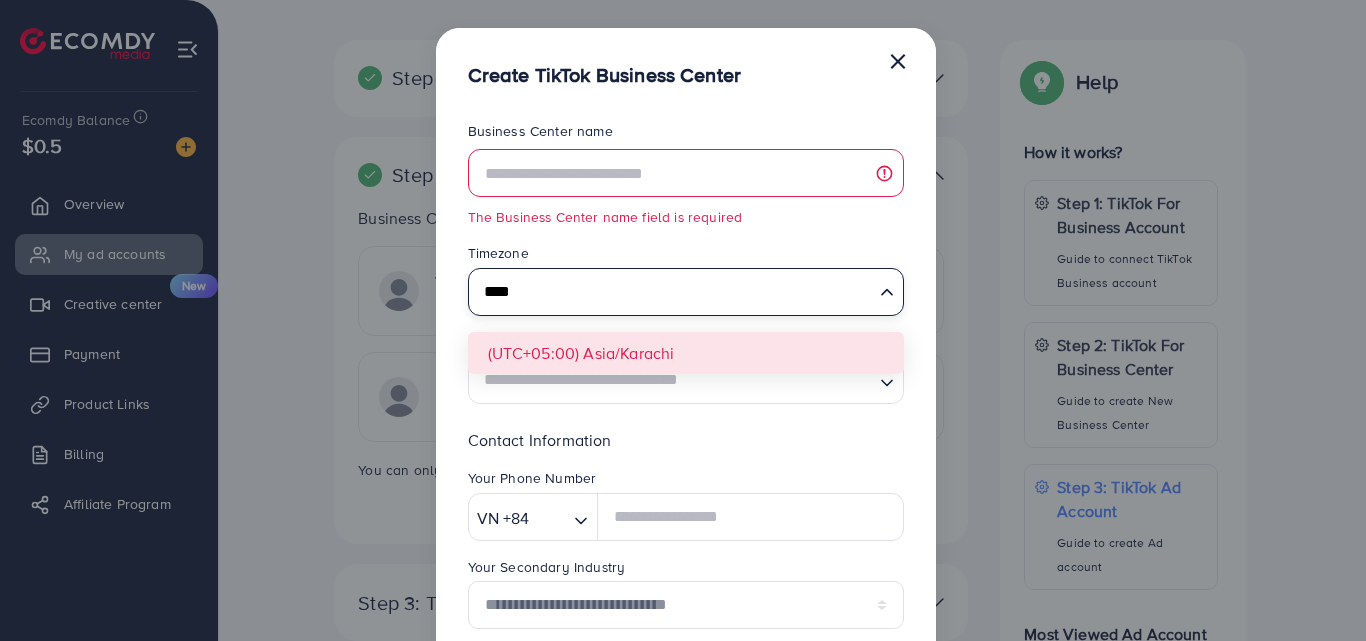 type on "****" 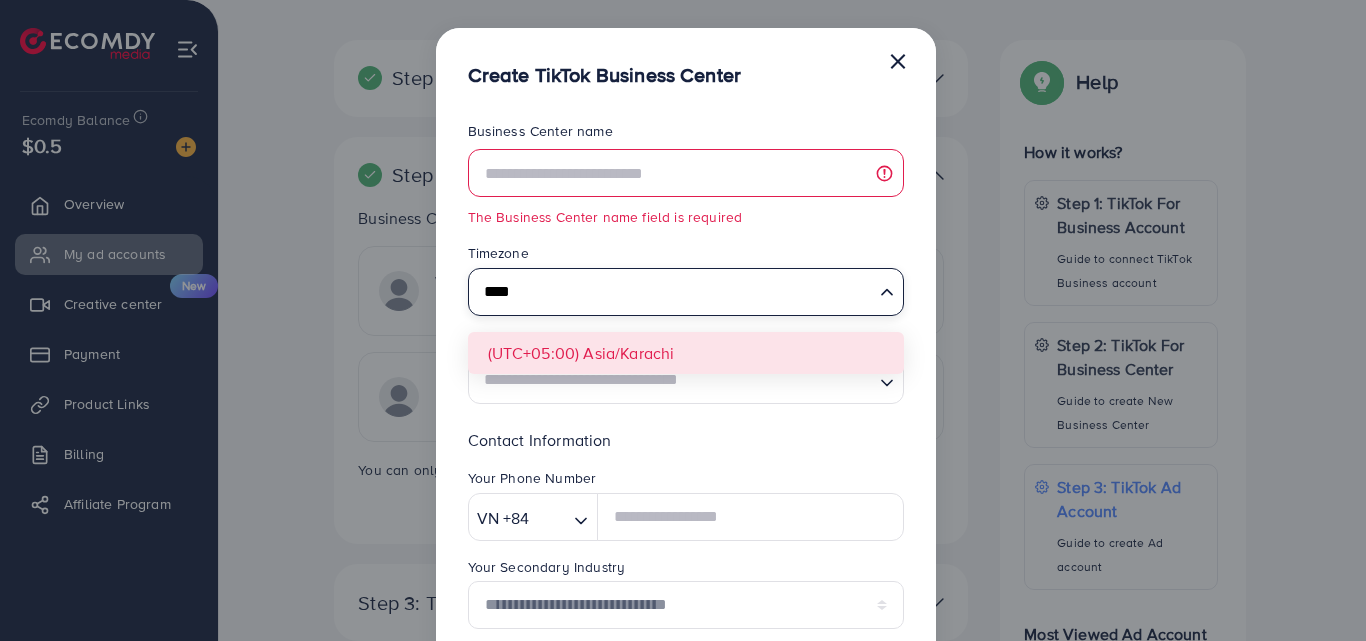 type 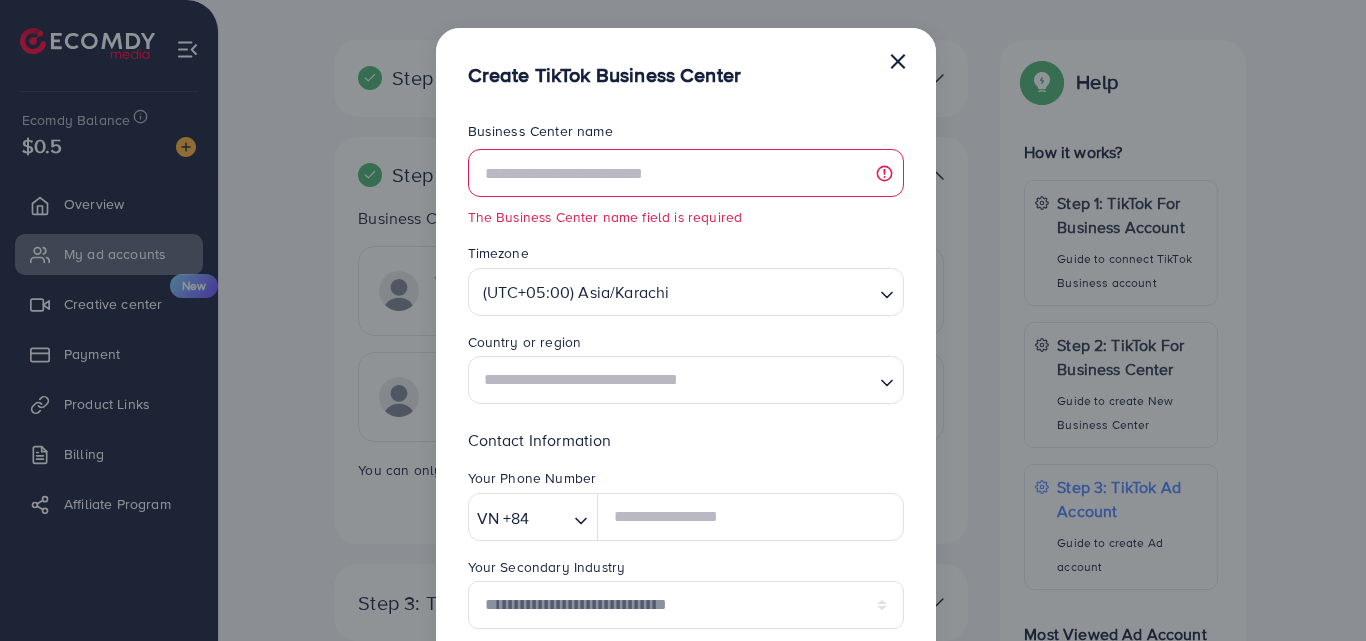 click on "**********" at bounding box center (686, 413) 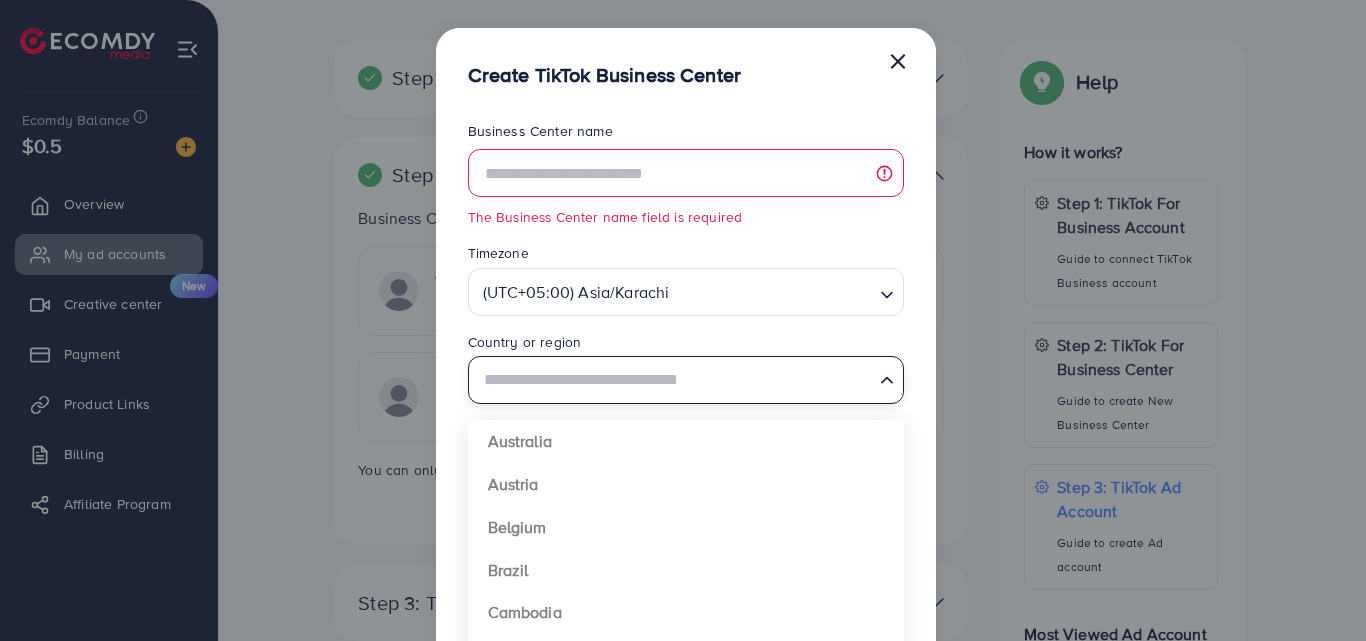 click at bounding box center (674, 380) 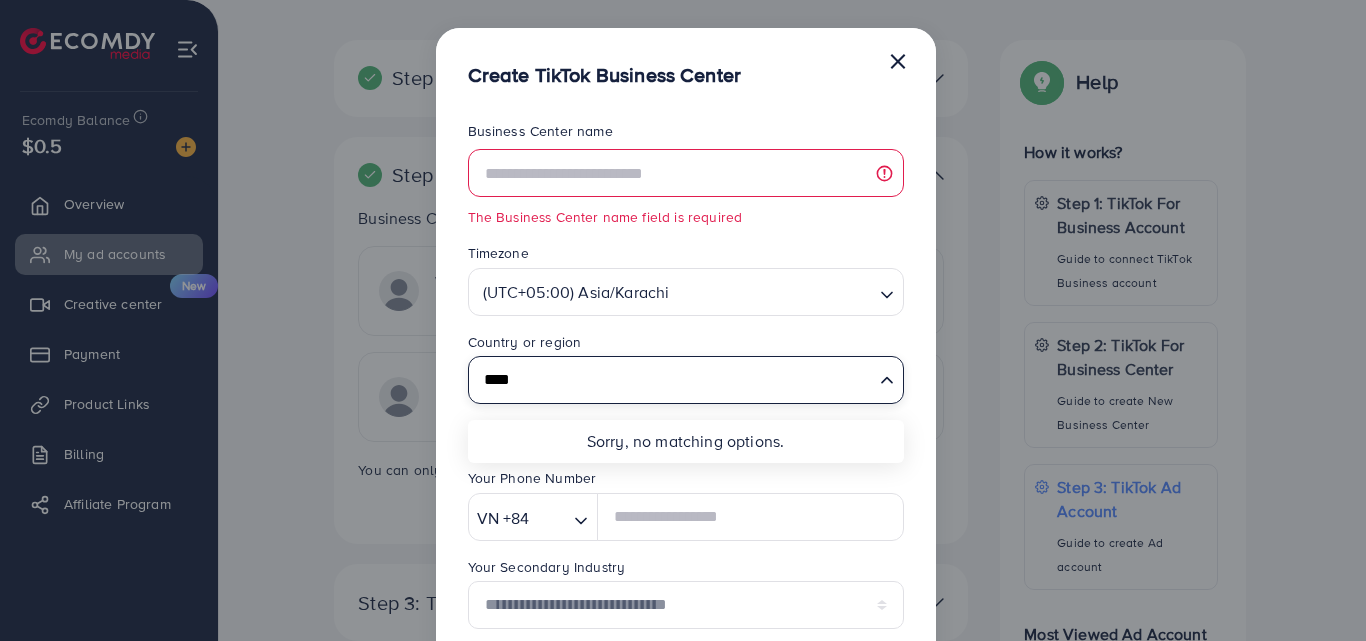 type on "****" 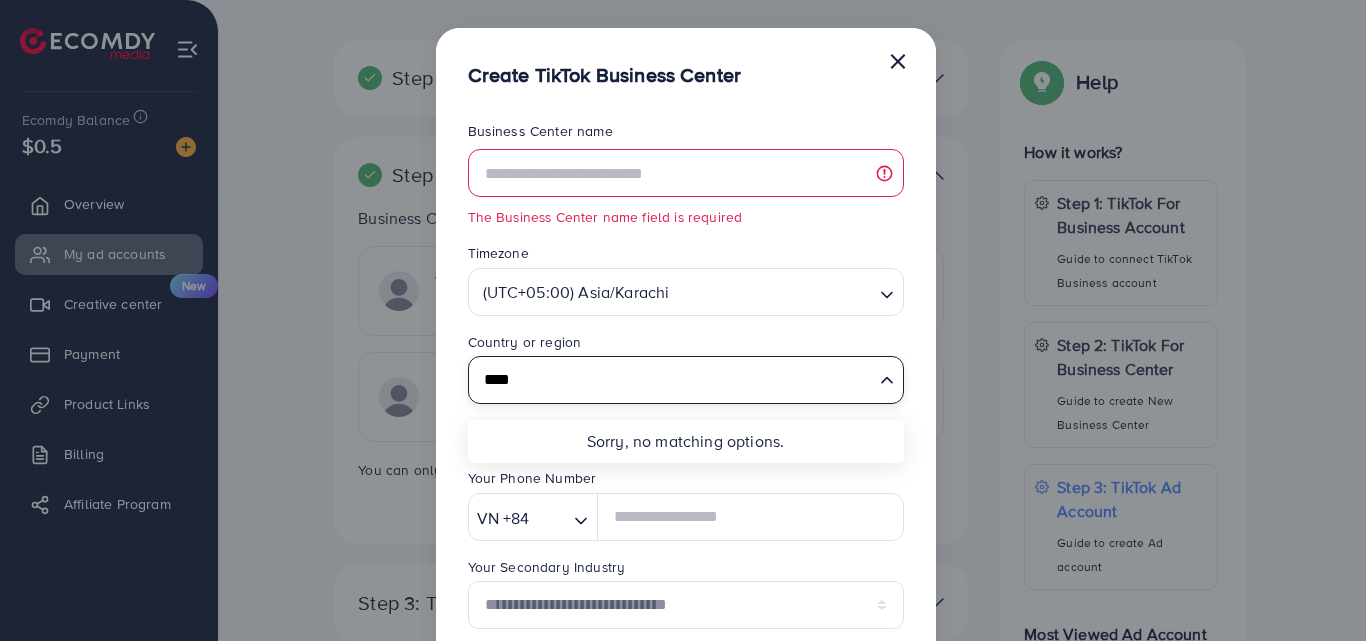 type 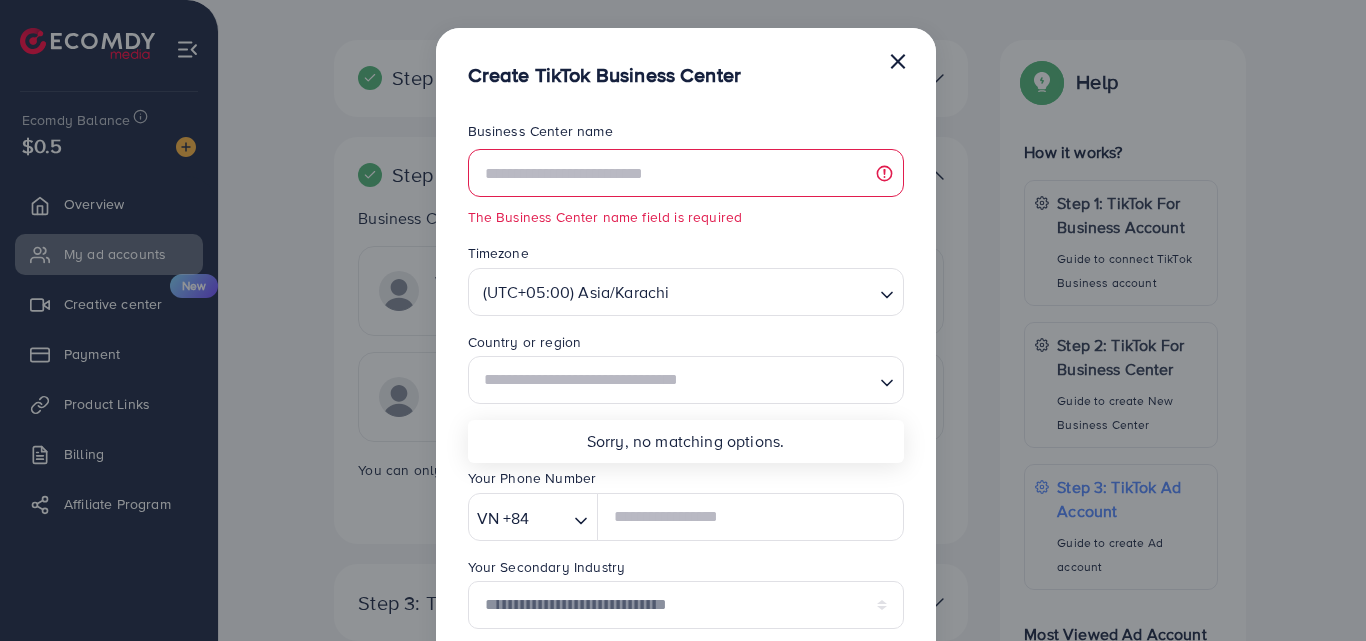 click on "**********" at bounding box center (683, 320) 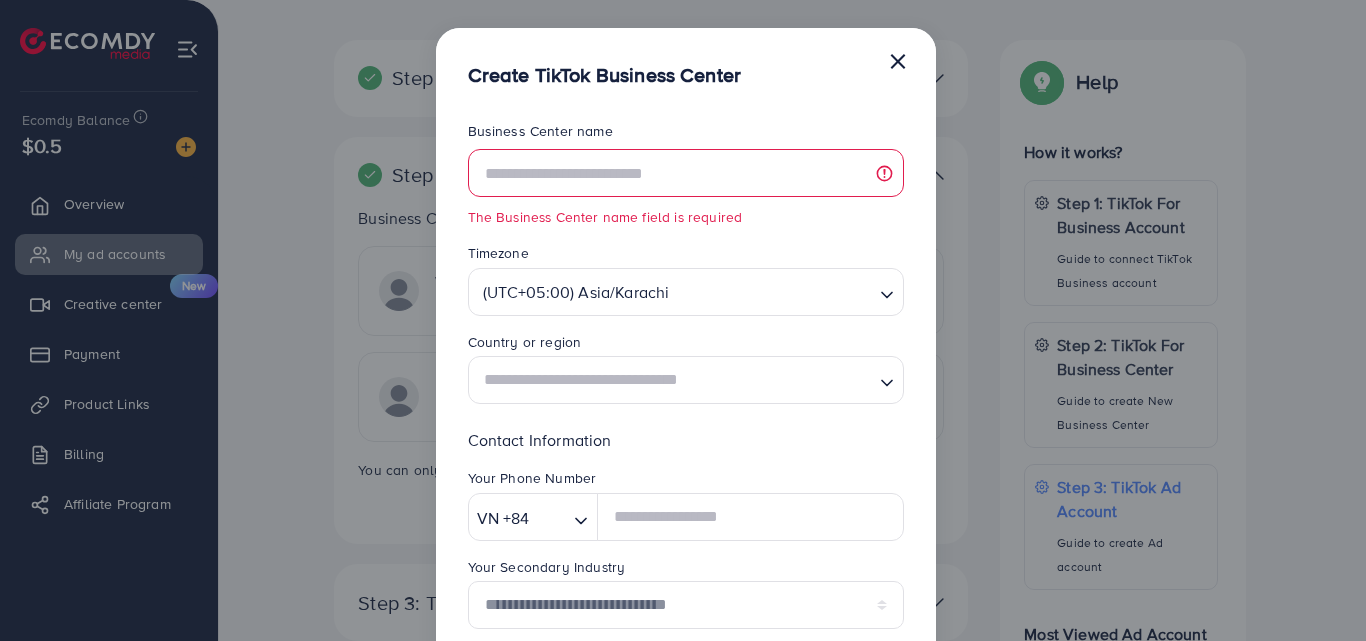 click on "×" at bounding box center (898, 60) 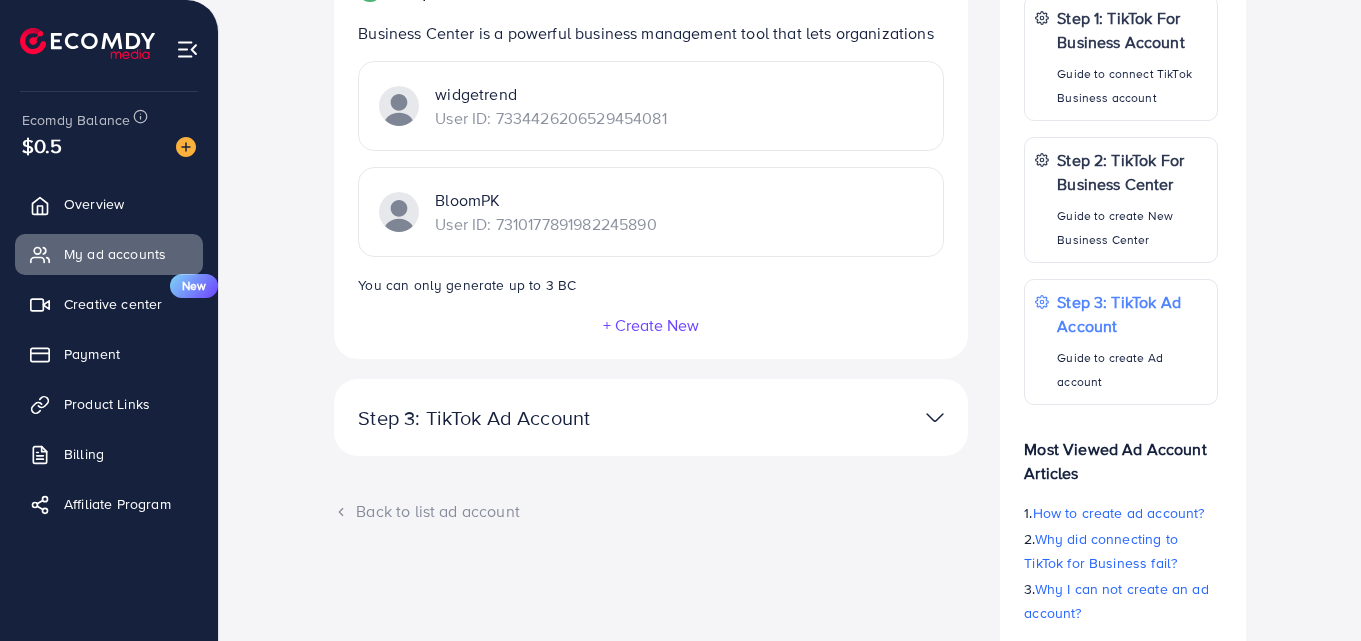 scroll, scrollTop: 400, scrollLeft: 0, axis: vertical 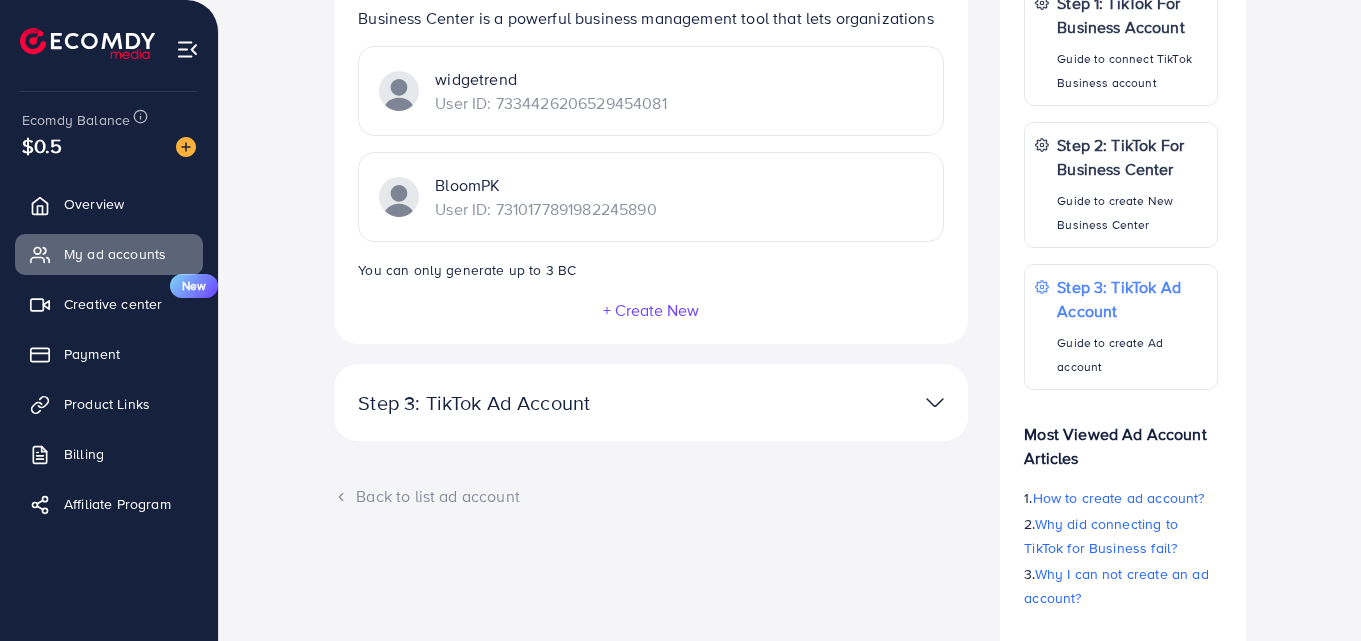 click on "Step 3: TikTok Ad Account" at bounding box center [548, 403] 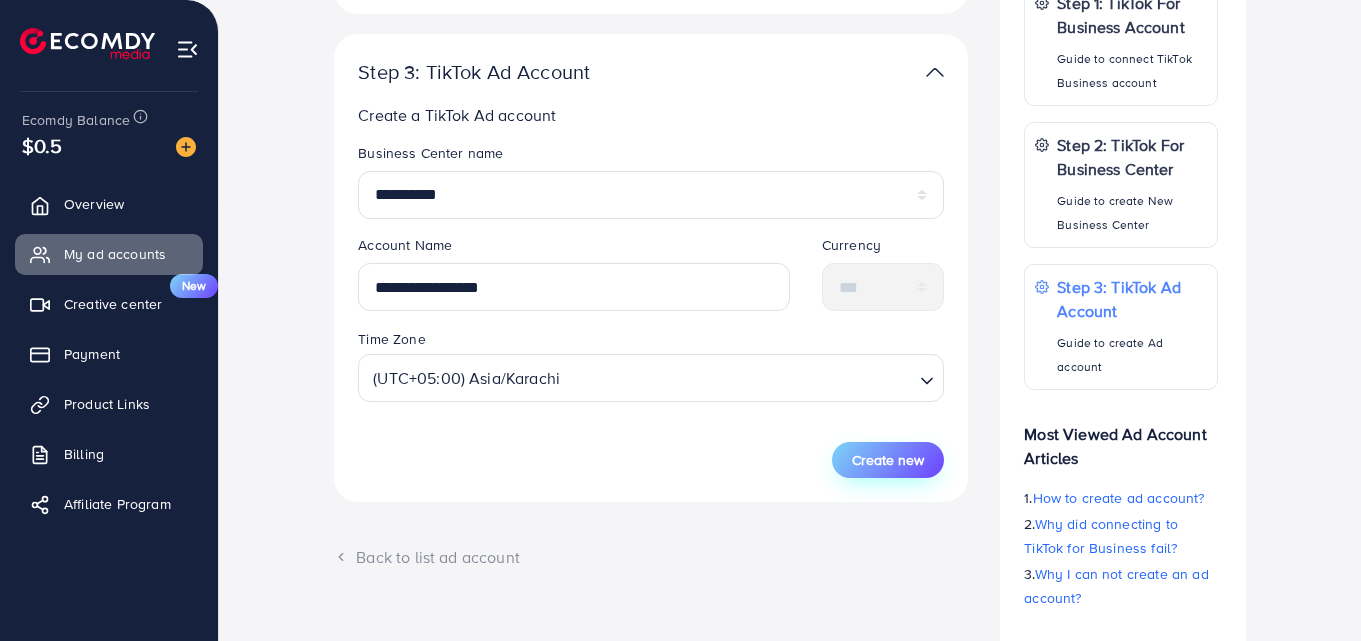 click on "Create new" at bounding box center [888, 460] 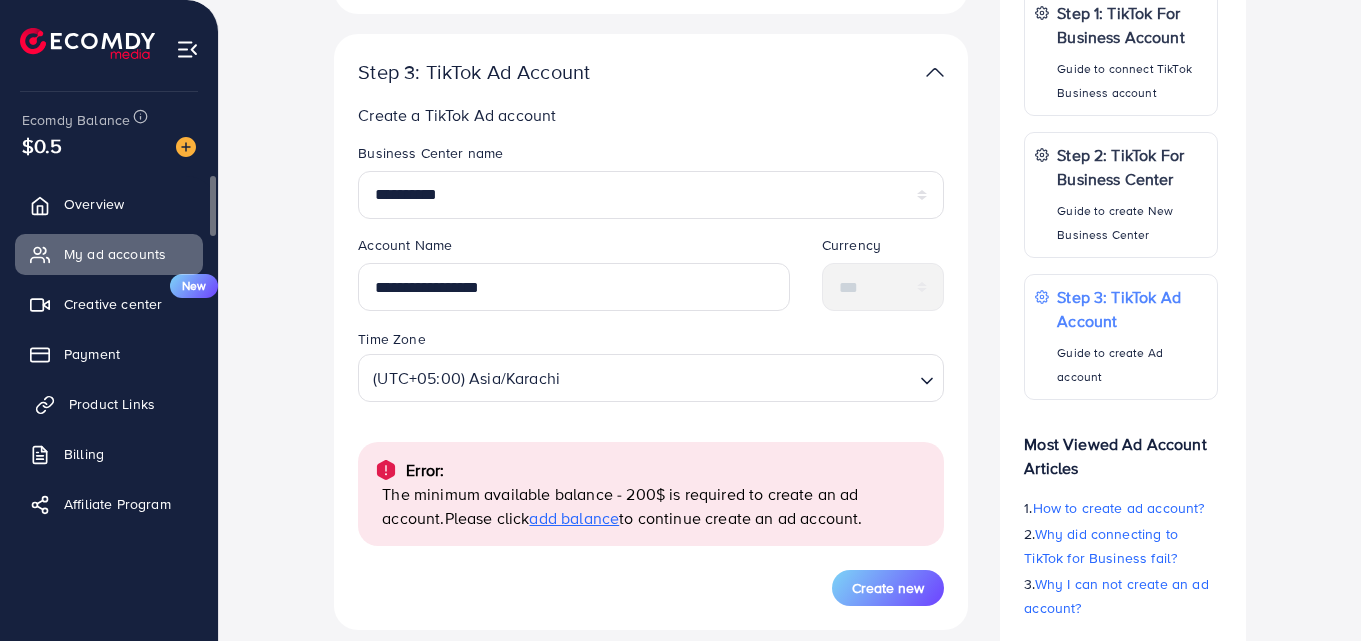 click on "Product Links" at bounding box center [112, 404] 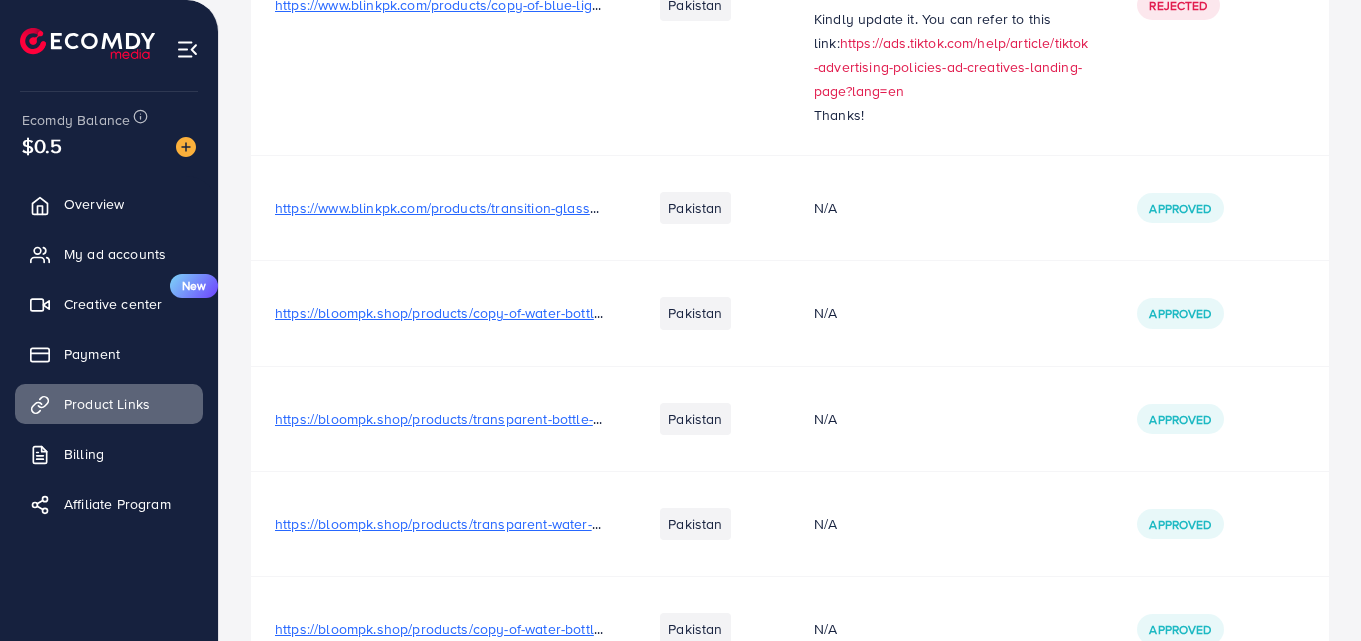 scroll, scrollTop: 0, scrollLeft: 0, axis: both 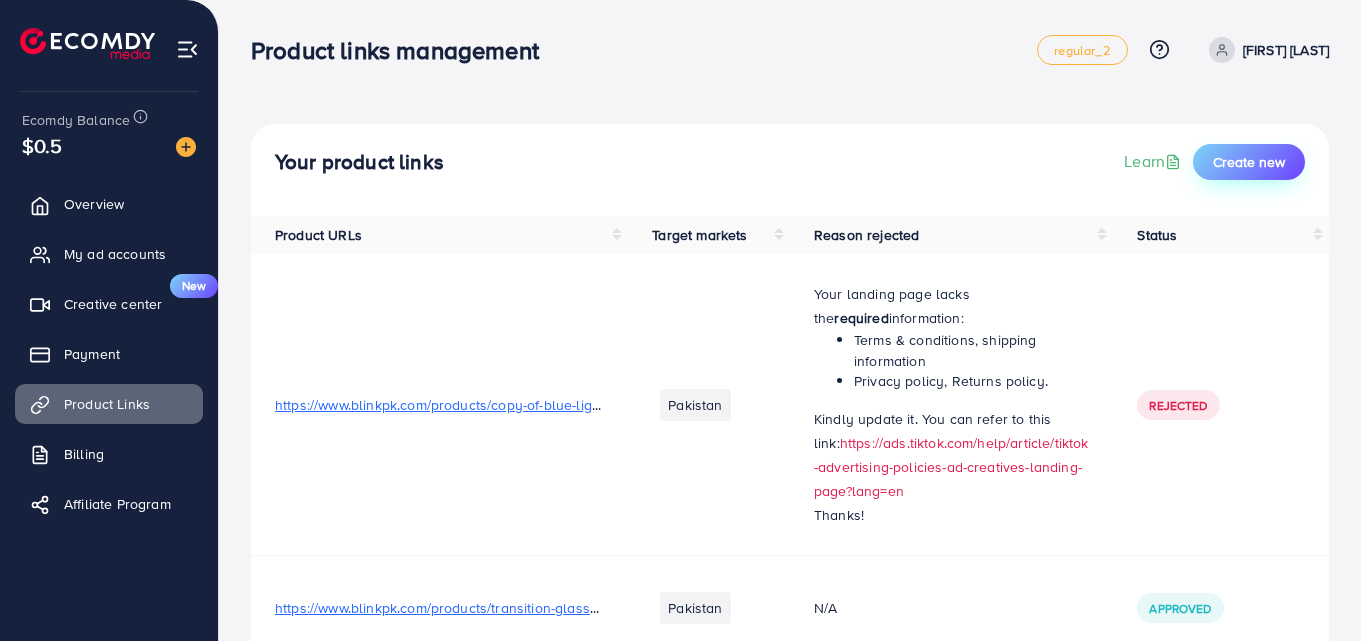 click on "Create new" at bounding box center (1249, 162) 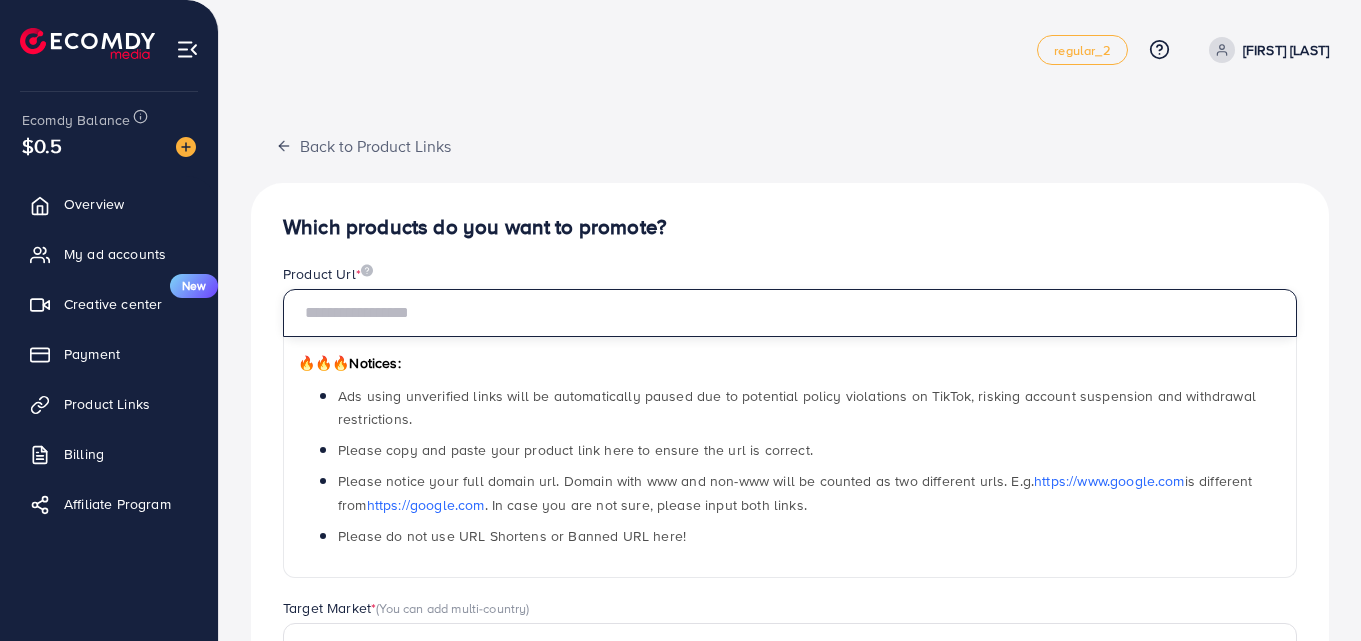 click at bounding box center [790, 313] 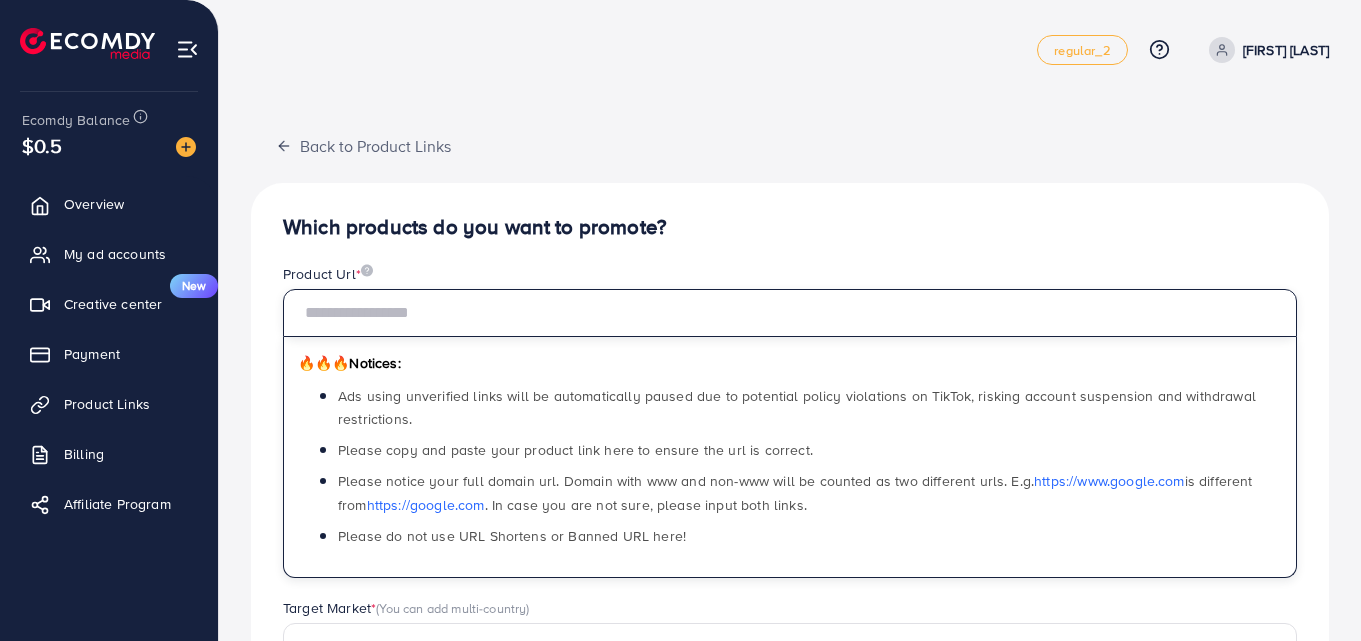 paste on "**********" 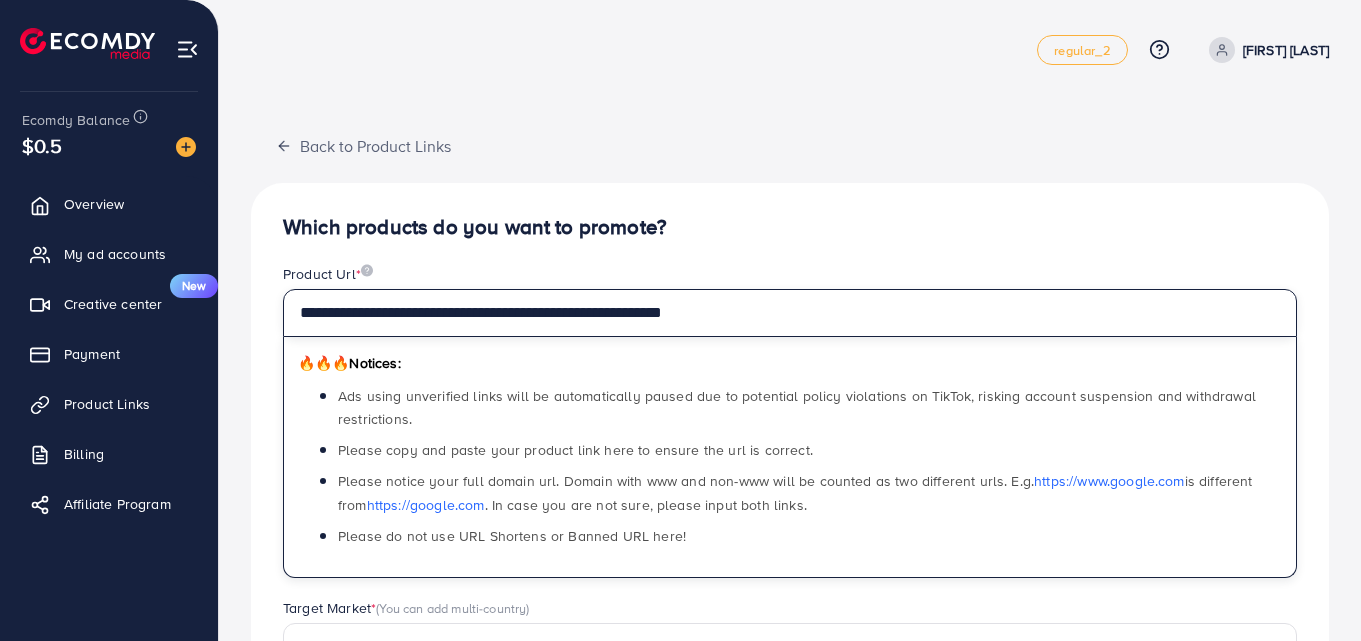 type on "**********" 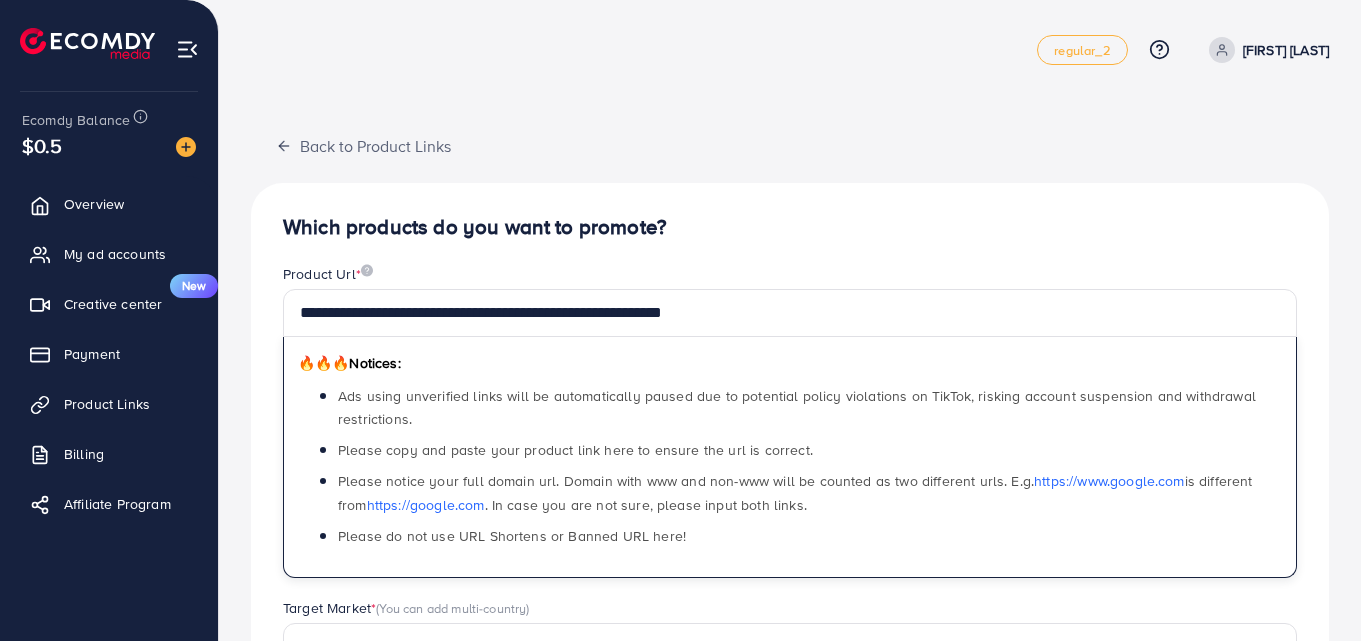 click on "Which products do you want to promote?" at bounding box center (790, 227) 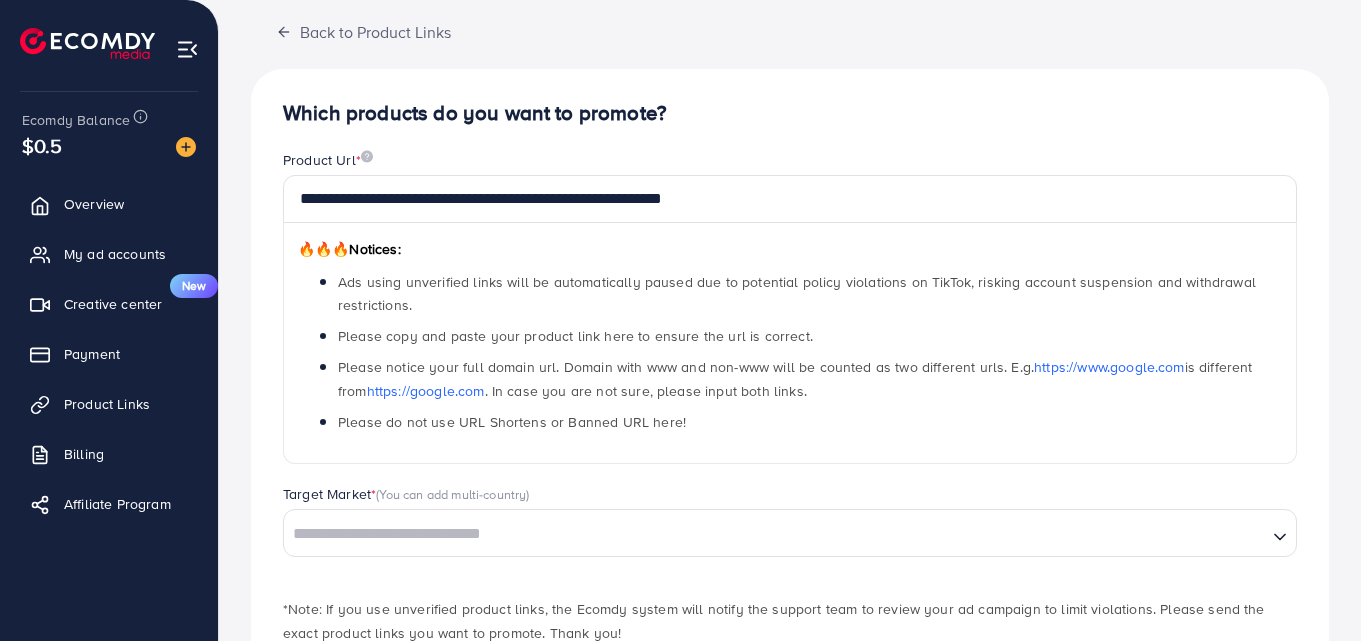 scroll, scrollTop: 242, scrollLeft: 0, axis: vertical 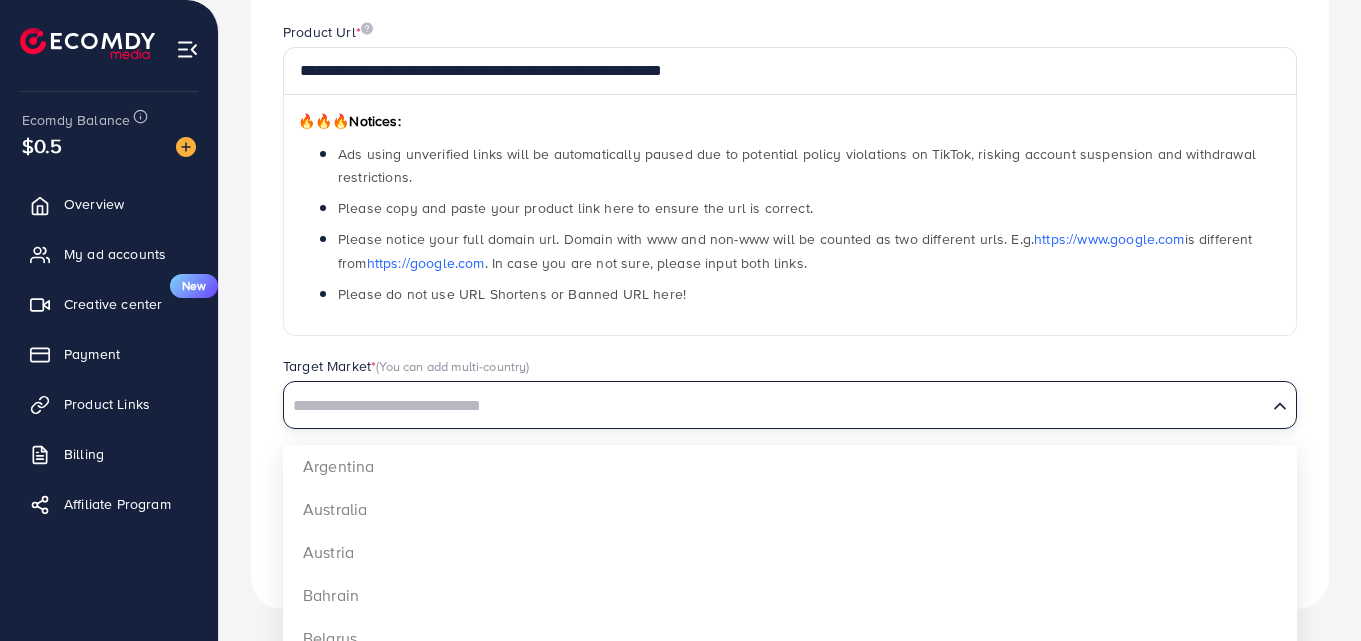 click at bounding box center [775, 406] 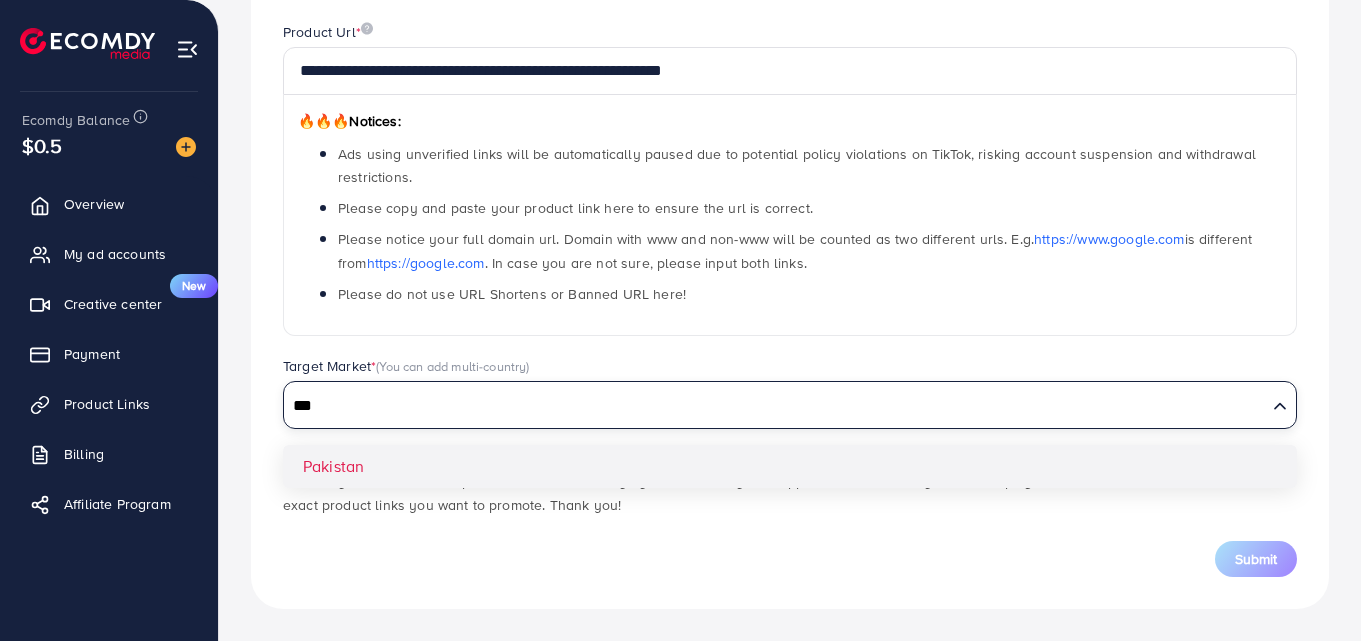 type on "***" 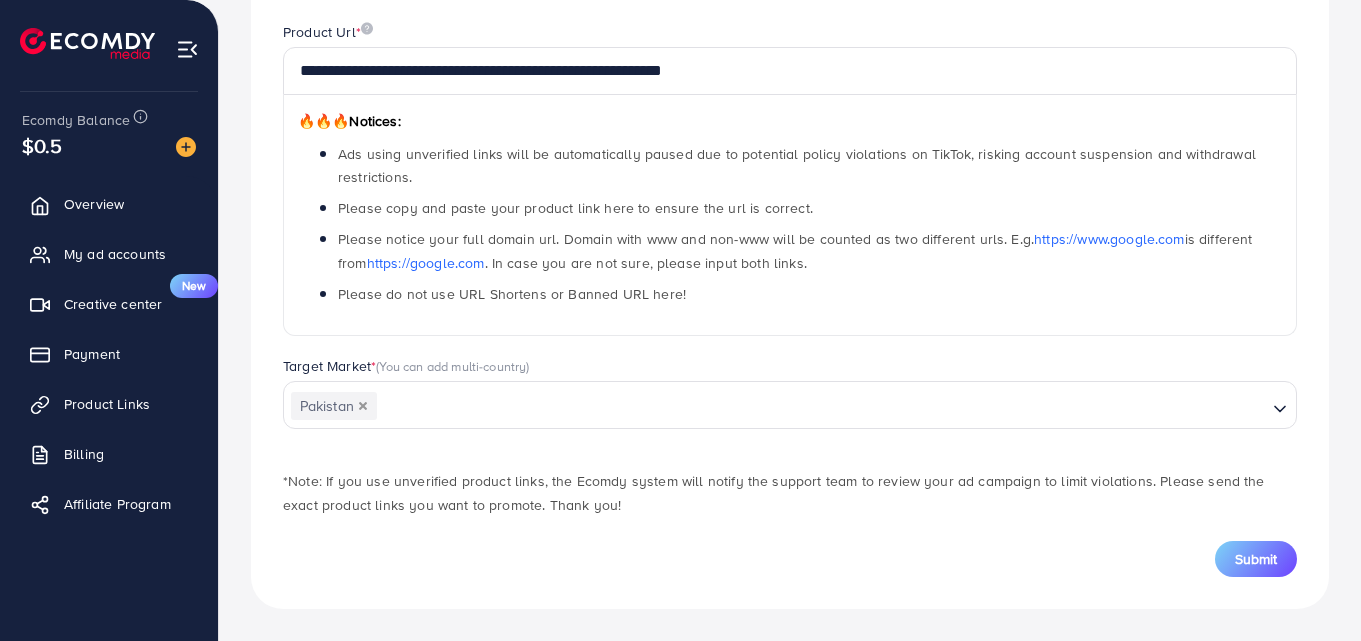 click on "**********" at bounding box center [790, 275] 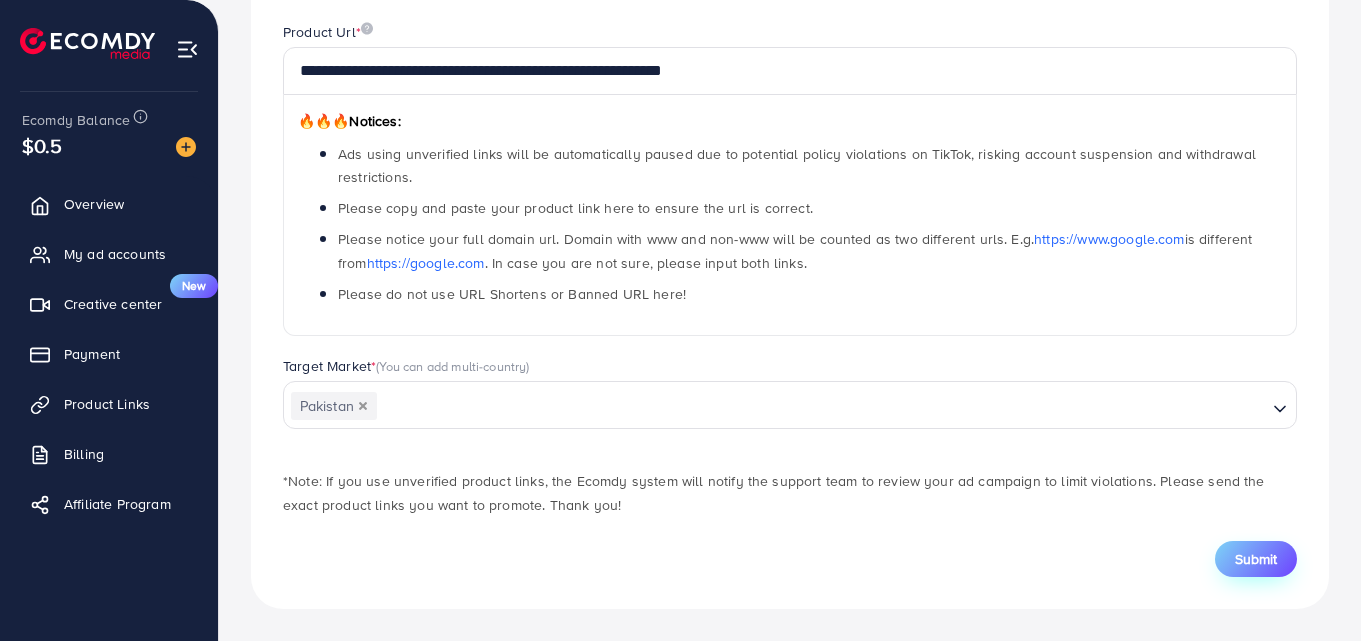 click on "Submit" at bounding box center (1256, 559) 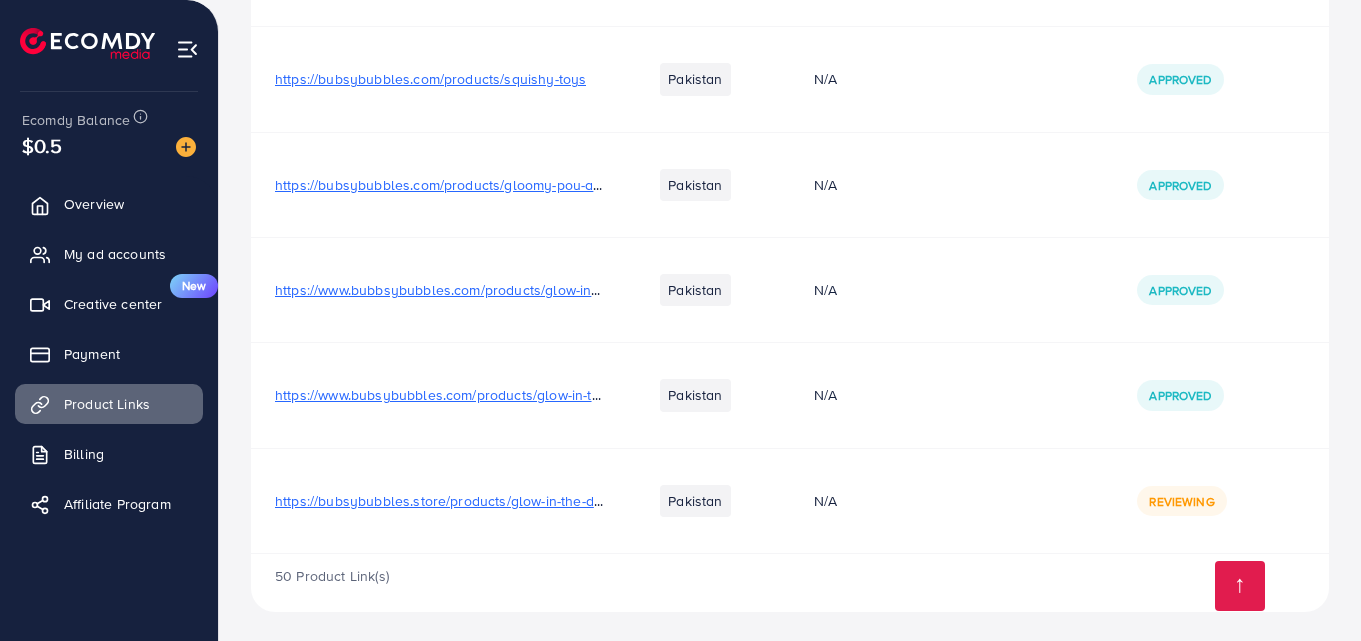 scroll, scrollTop: 5246, scrollLeft: 0, axis: vertical 